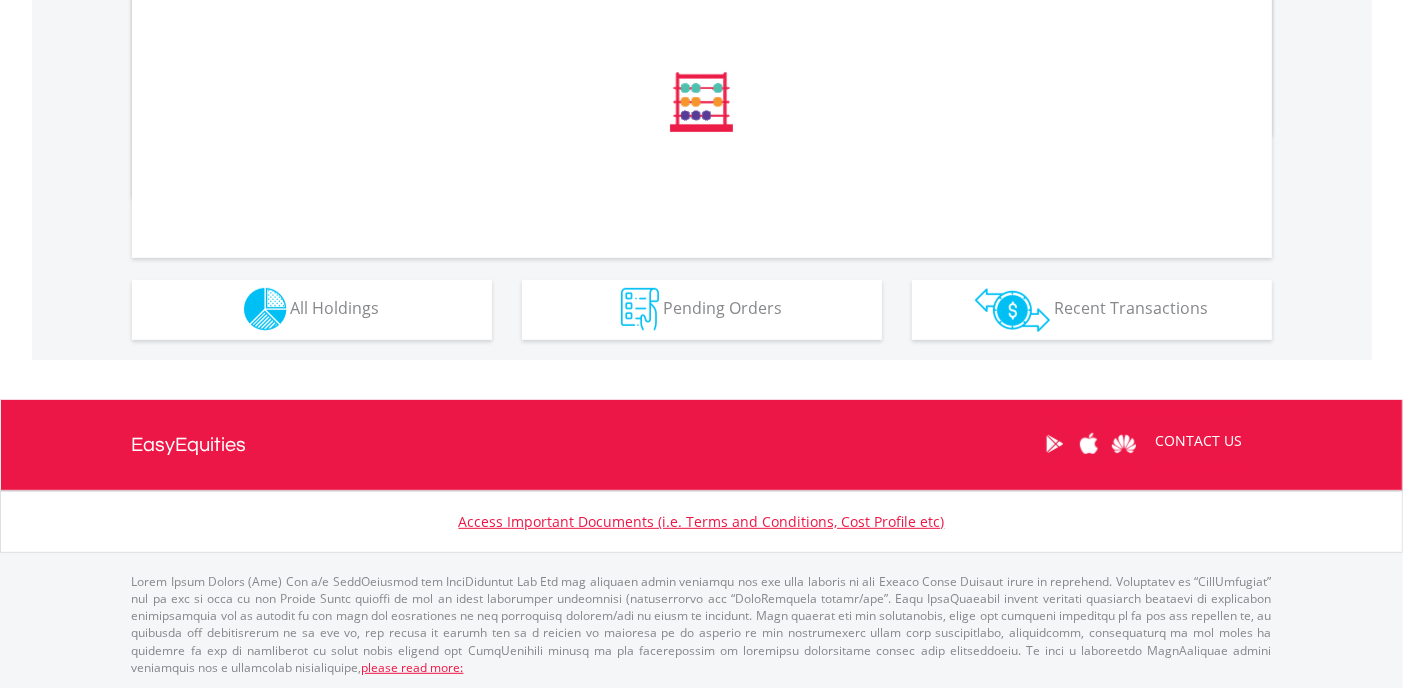scroll, scrollTop: 731, scrollLeft: 0, axis: vertical 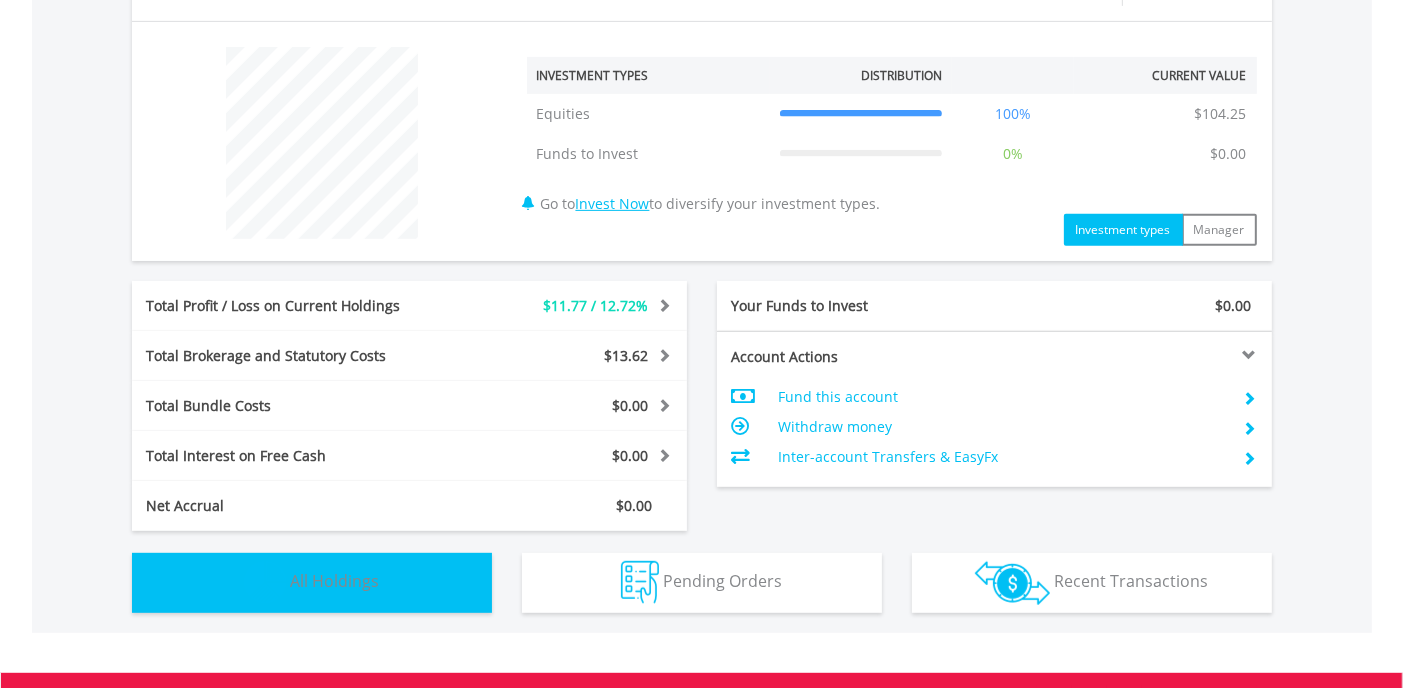 click on "Holdings
All Holdings" at bounding box center [312, 583] 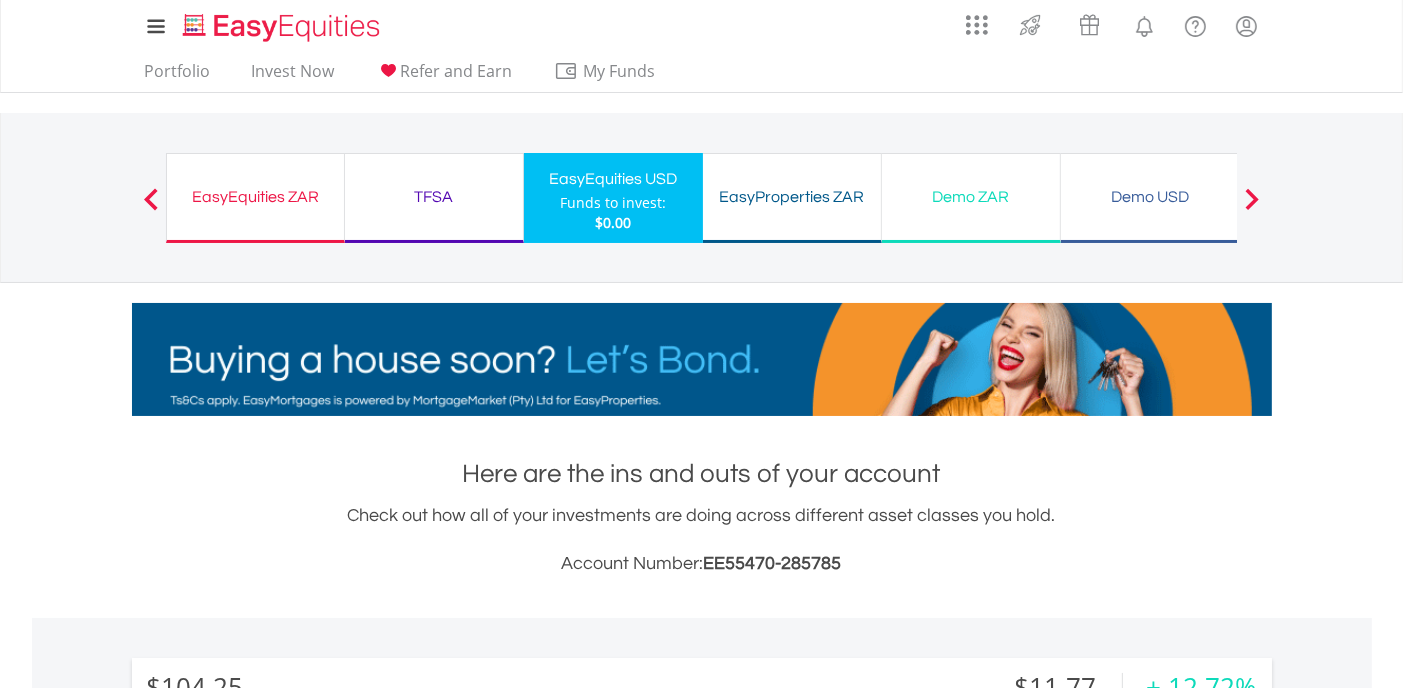 scroll, scrollTop: 0, scrollLeft: 0, axis: both 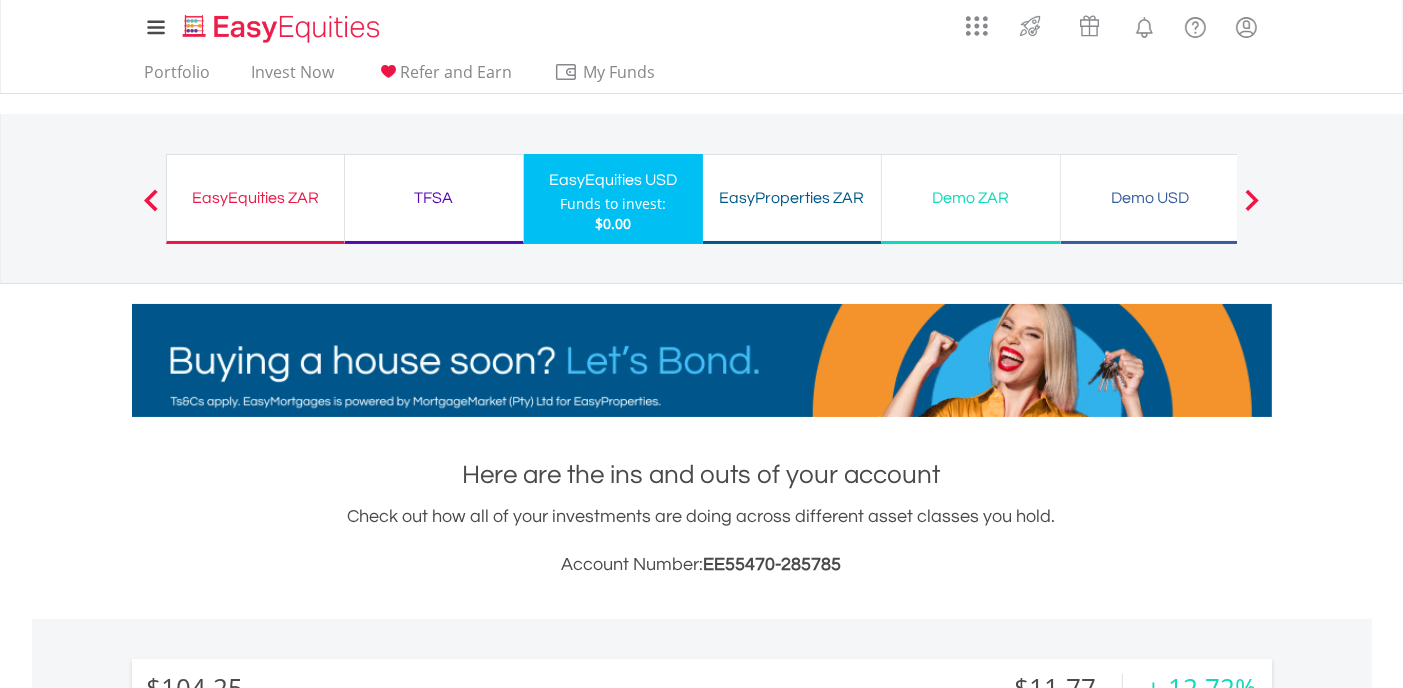 click on "EasyEquities ZAR" at bounding box center [255, 198] 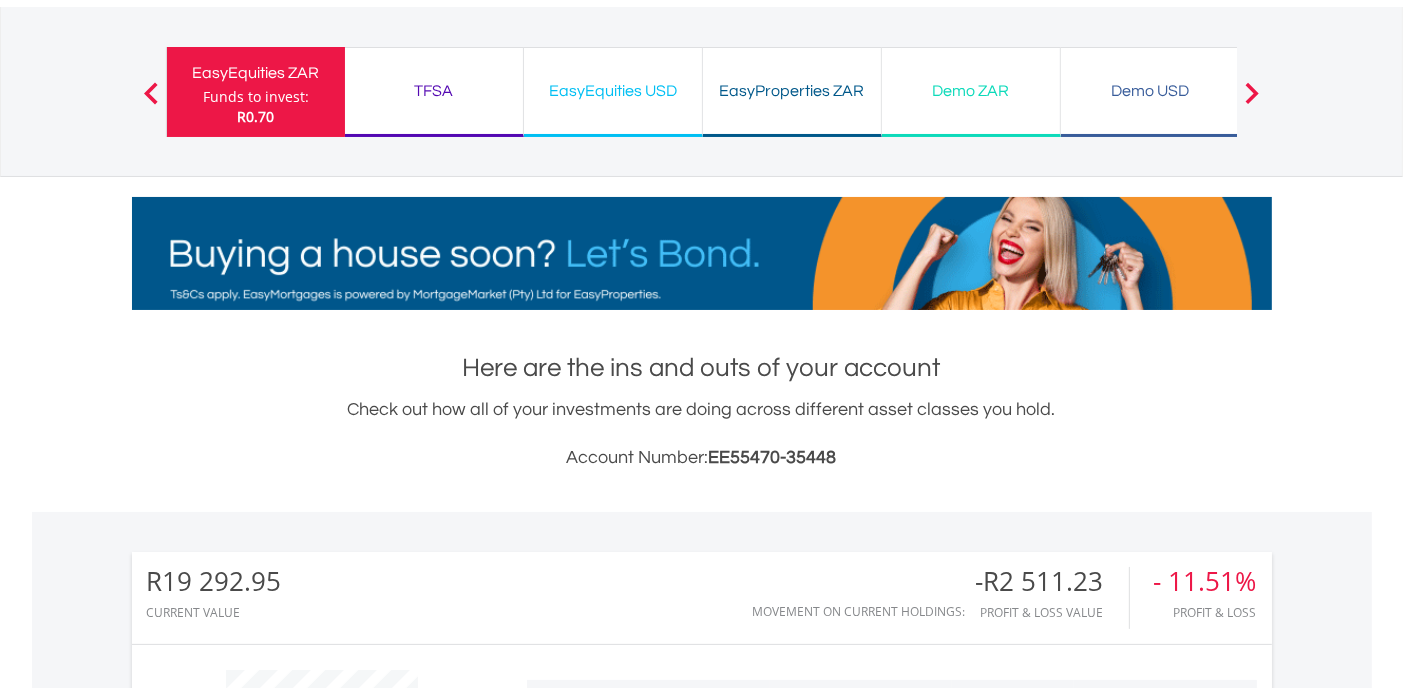 scroll, scrollTop: 300, scrollLeft: 0, axis: vertical 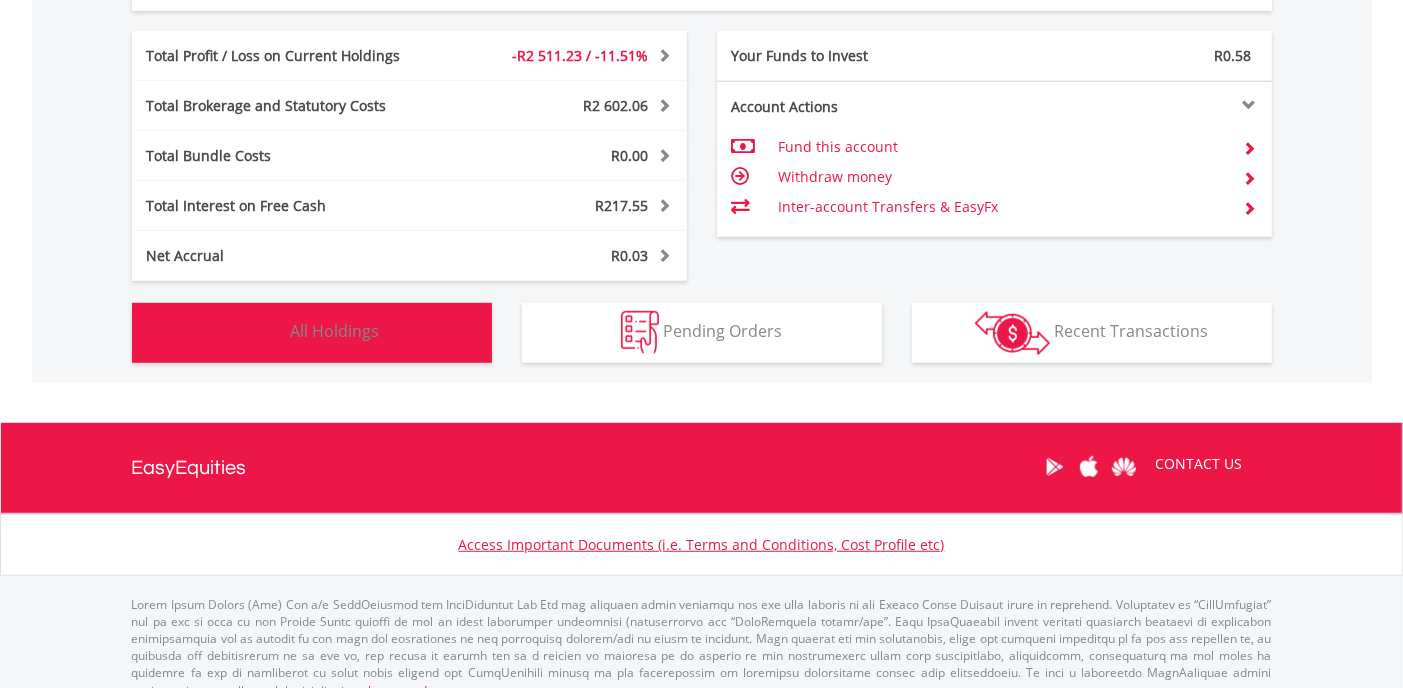 click on "All Holdings" at bounding box center [335, 331] 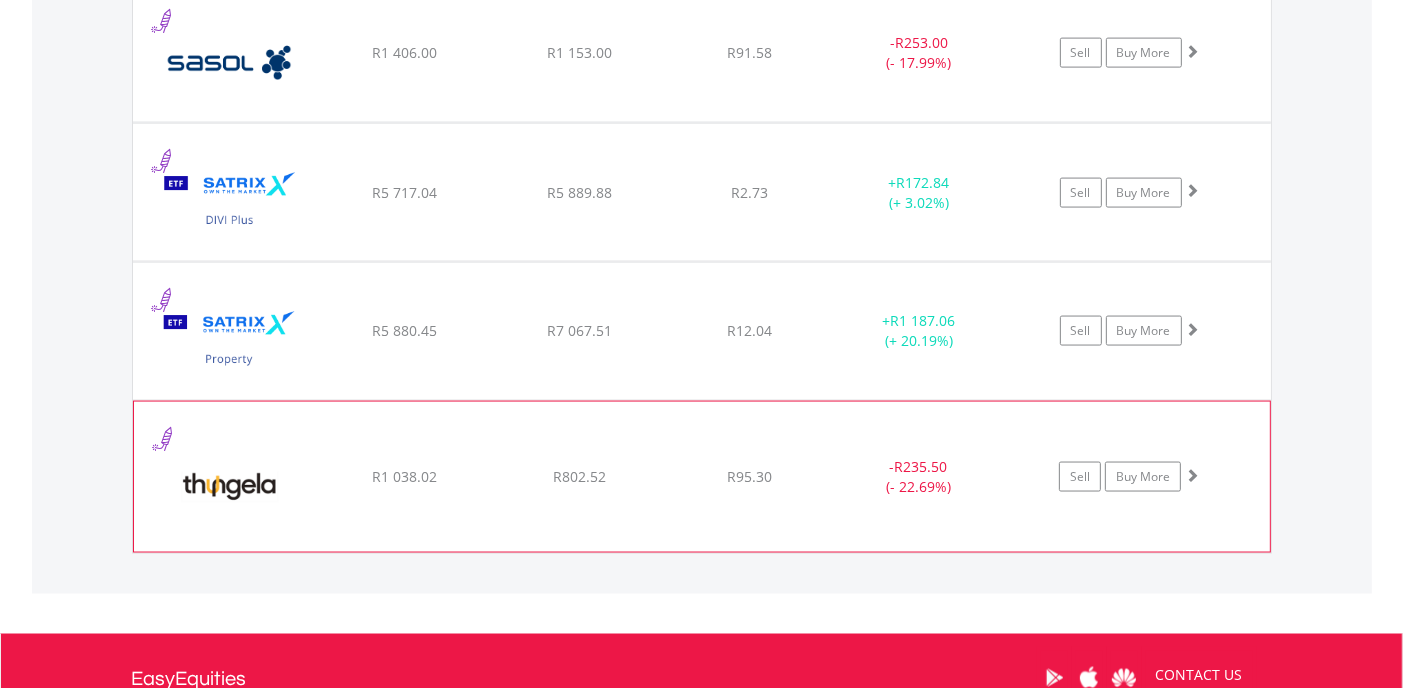 scroll, scrollTop: 2496, scrollLeft: 0, axis: vertical 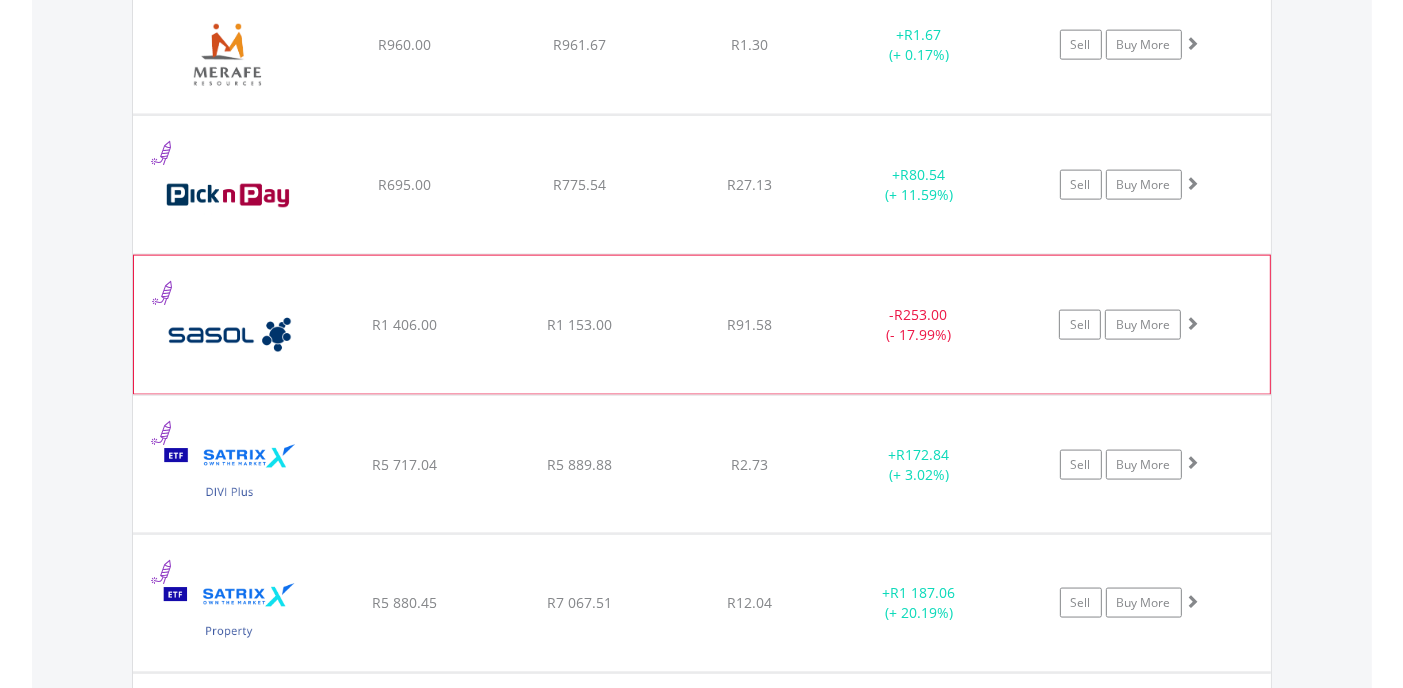 click on "﻿
Sasol Limited
R1 406.00
R1 153.00
R91.58
-  R253.00 (- 17.99%)
Sell
Buy More" at bounding box center [702, -806] 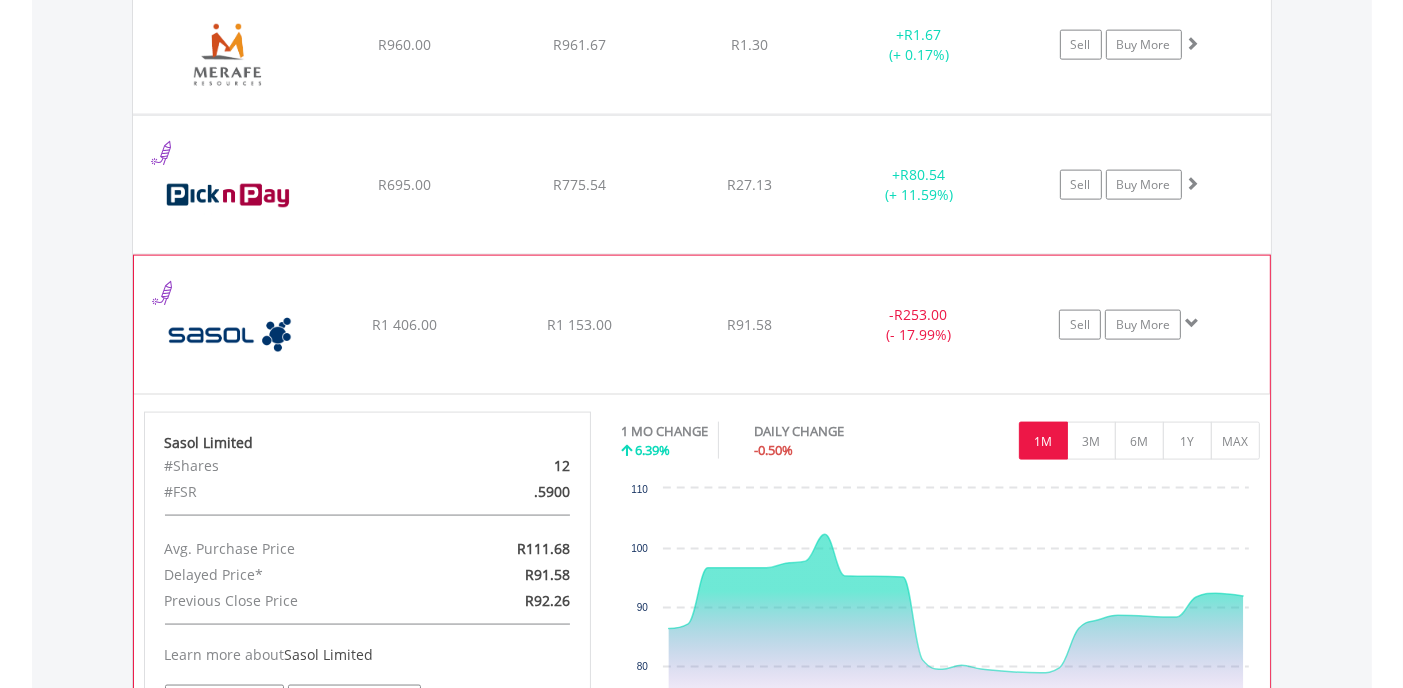 click on "﻿
Sasol Limited
R1 406.00
R1 153.00
R91.58
-  R253.00 (- 17.99%)
Sell
Buy More" at bounding box center [702, -806] 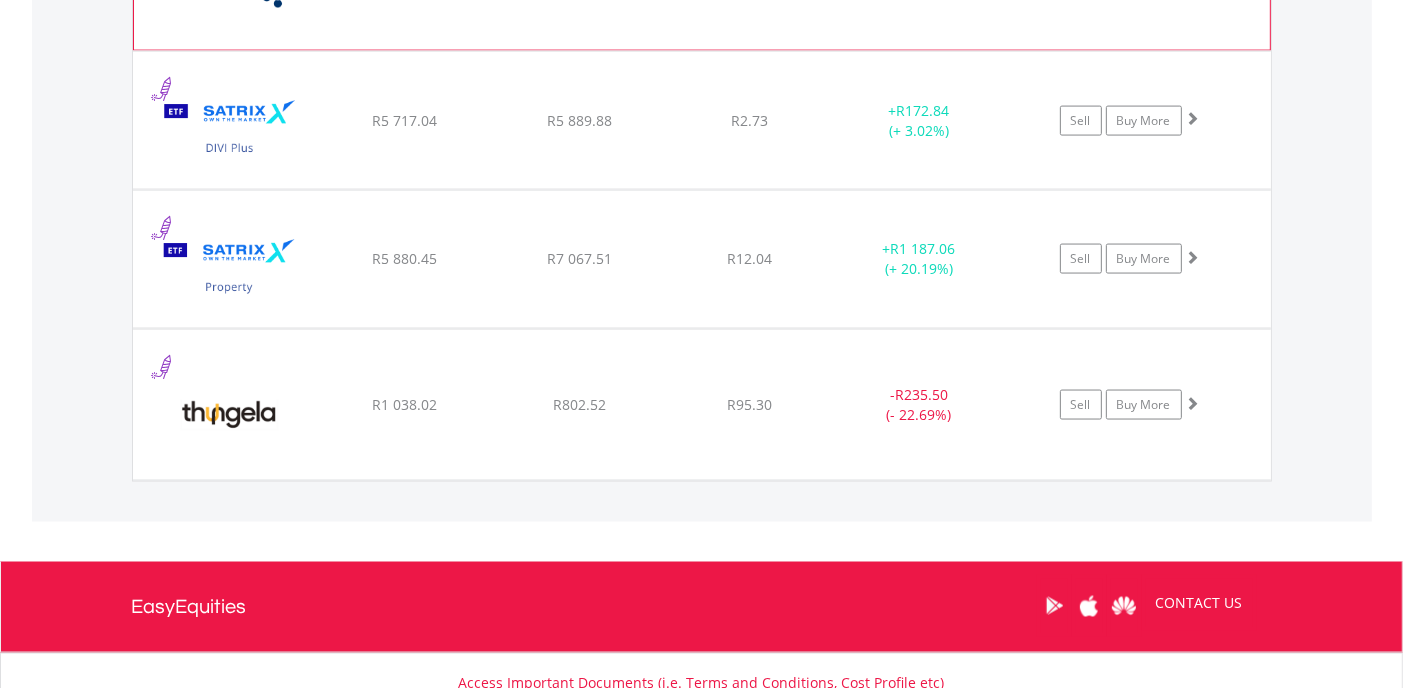 scroll, scrollTop: 2996, scrollLeft: 0, axis: vertical 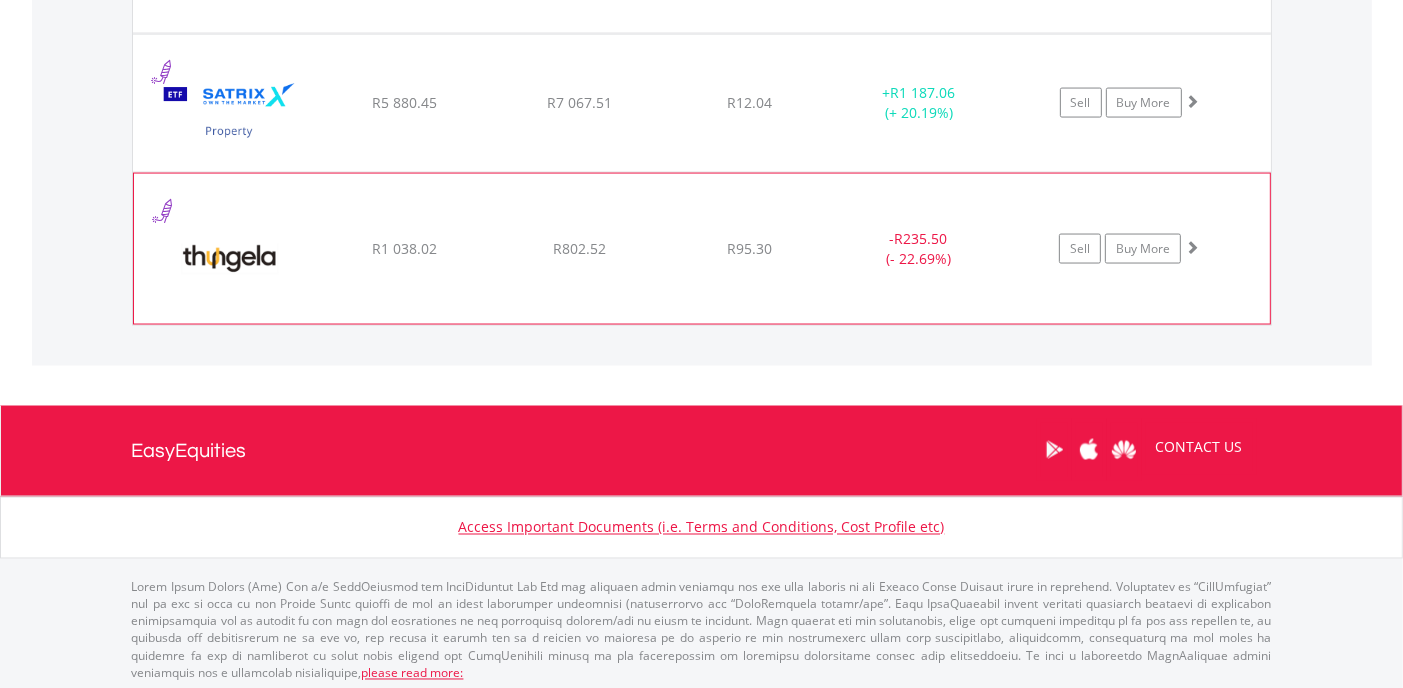 click on "﻿
Thungela Resources Limited
R1 038.02
R802.52
R95.30
-  R235.50 (- 22.69%)
Sell
Buy More" at bounding box center (702, -1306) 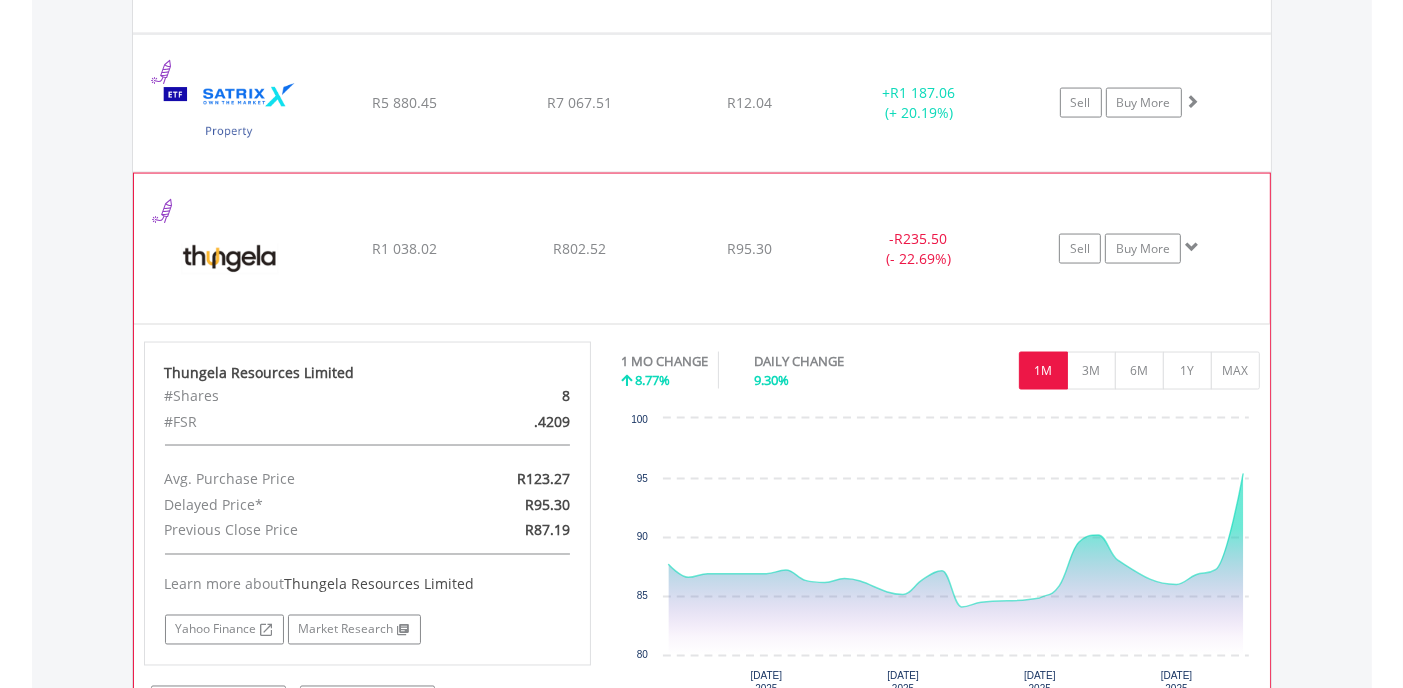click on "﻿
Thungela Resources Limited
R1 038.02
R802.52
R95.30
-  R235.50 (- 22.69%)
Sell
Buy More" at bounding box center (702, -1306) 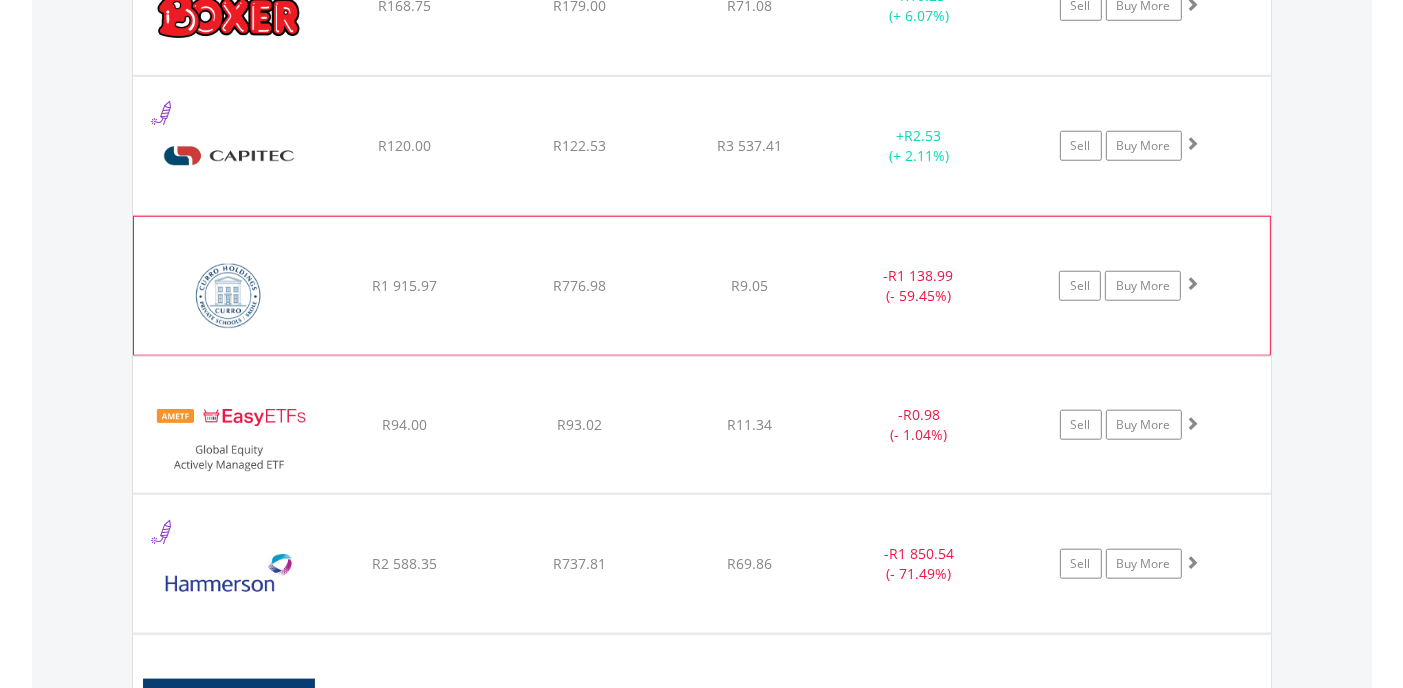 scroll, scrollTop: 1696, scrollLeft: 0, axis: vertical 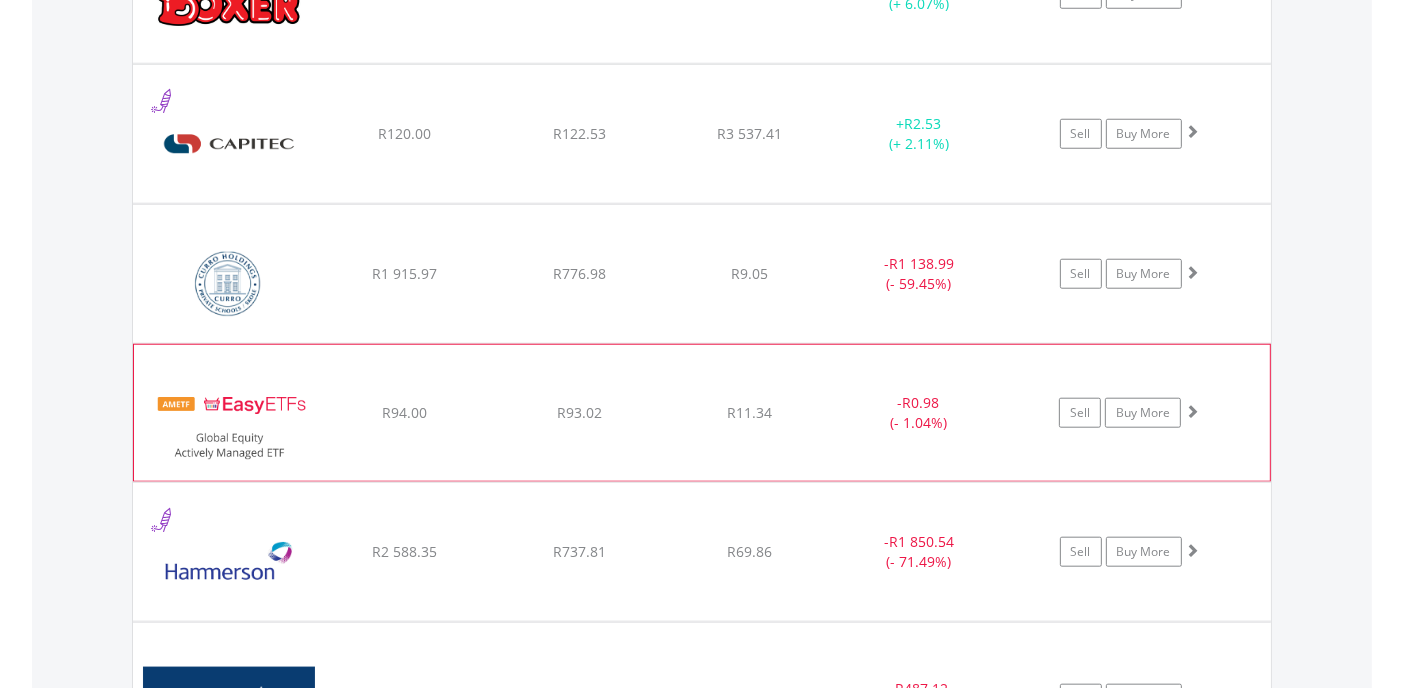 click on "﻿
EasyETFs Global Equity Actively Managed ETF
R94.00
R93.02
R11.34
-  R0.98 (- 1.04%)
Sell
Buy More" at bounding box center (702, -6) 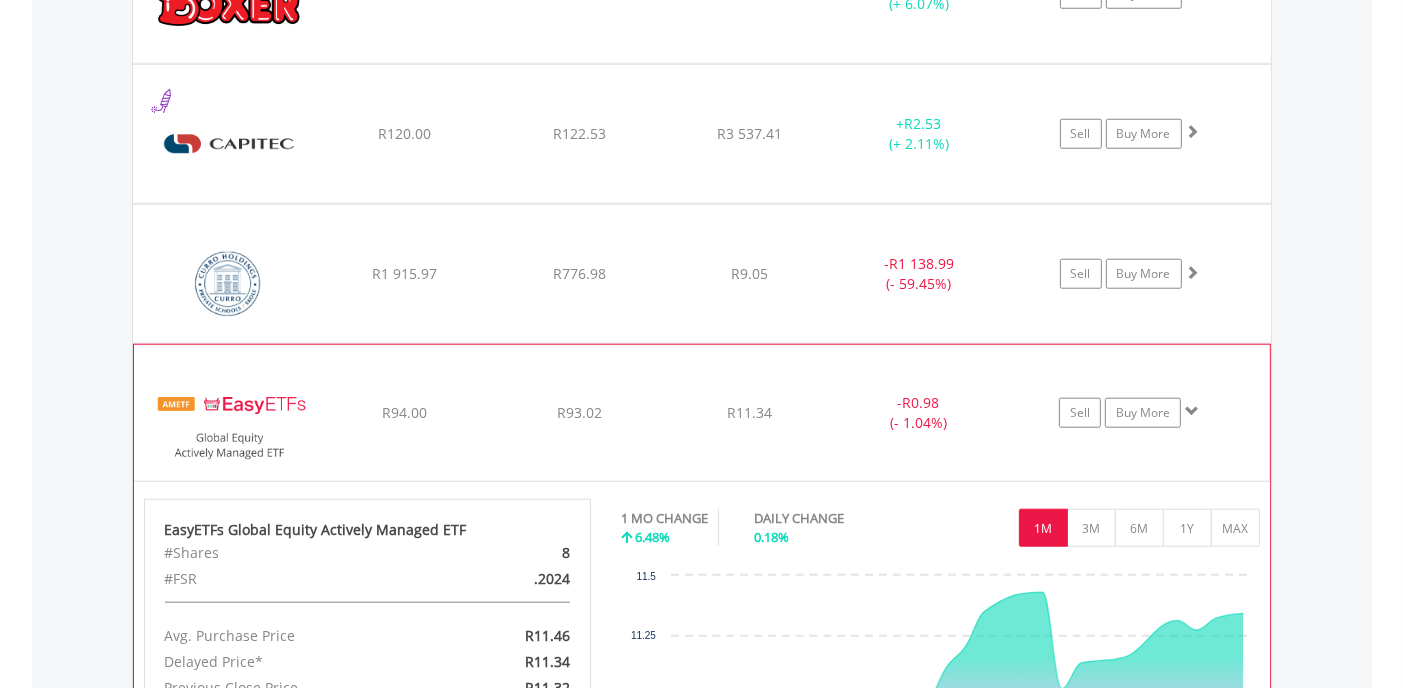 click on "﻿
EasyETFs Global Equity Actively Managed ETF
R94.00
R93.02
R11.34
-  R0.98 (- 1.04%)
Sell
Buy More" at bounding box center [702, -6] 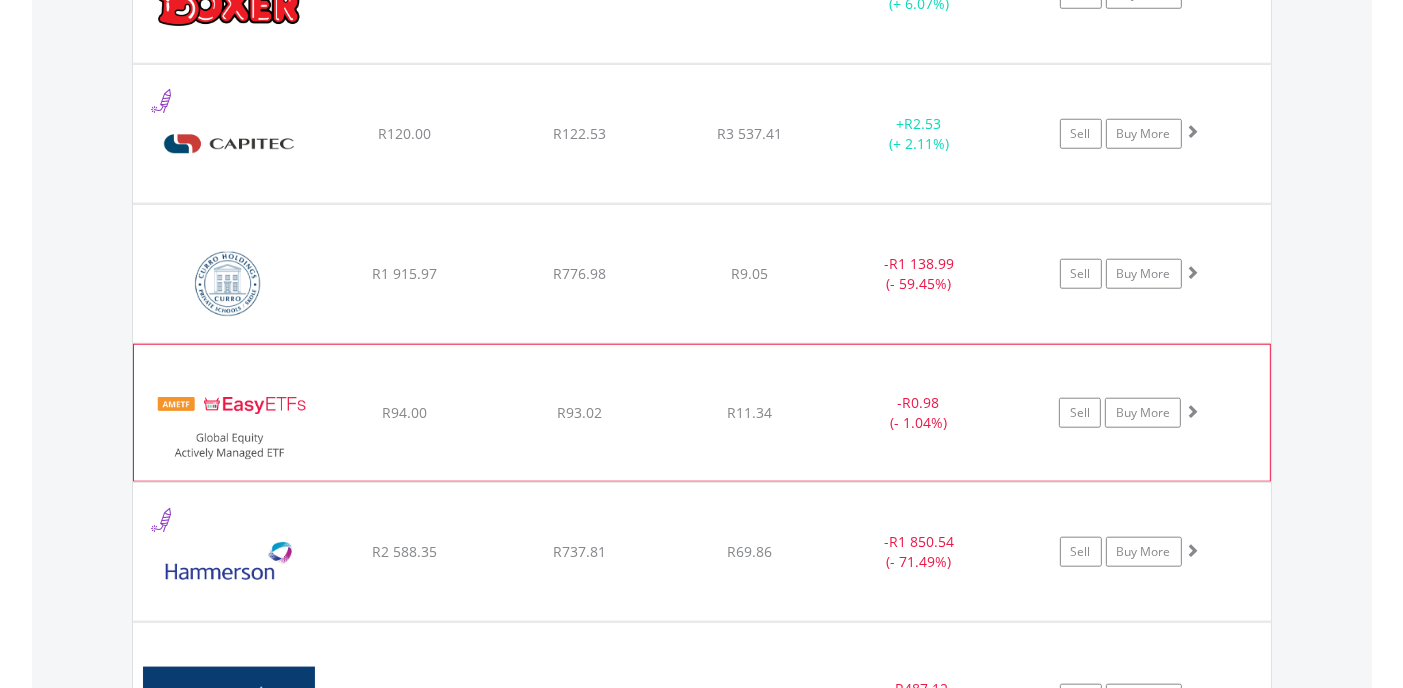 click on "﻿
EasyETFs Global Equity Actively Managed ETF
R94.00
R93.02
R11.34
-  R0.98 (- 1.04%)
Sell
Buy More" at bounding box center [702, -6] 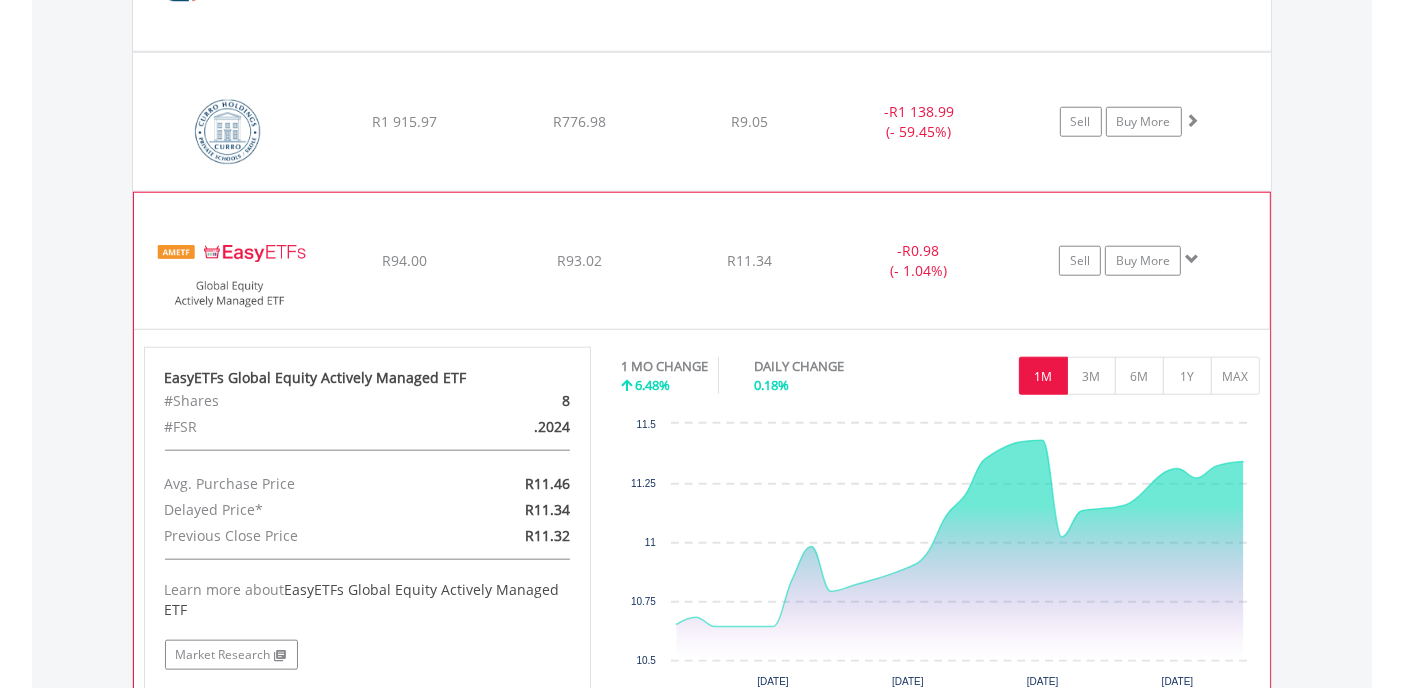 scroll, scrollTop: 1896, scrollLeft: 0, axis: vertical 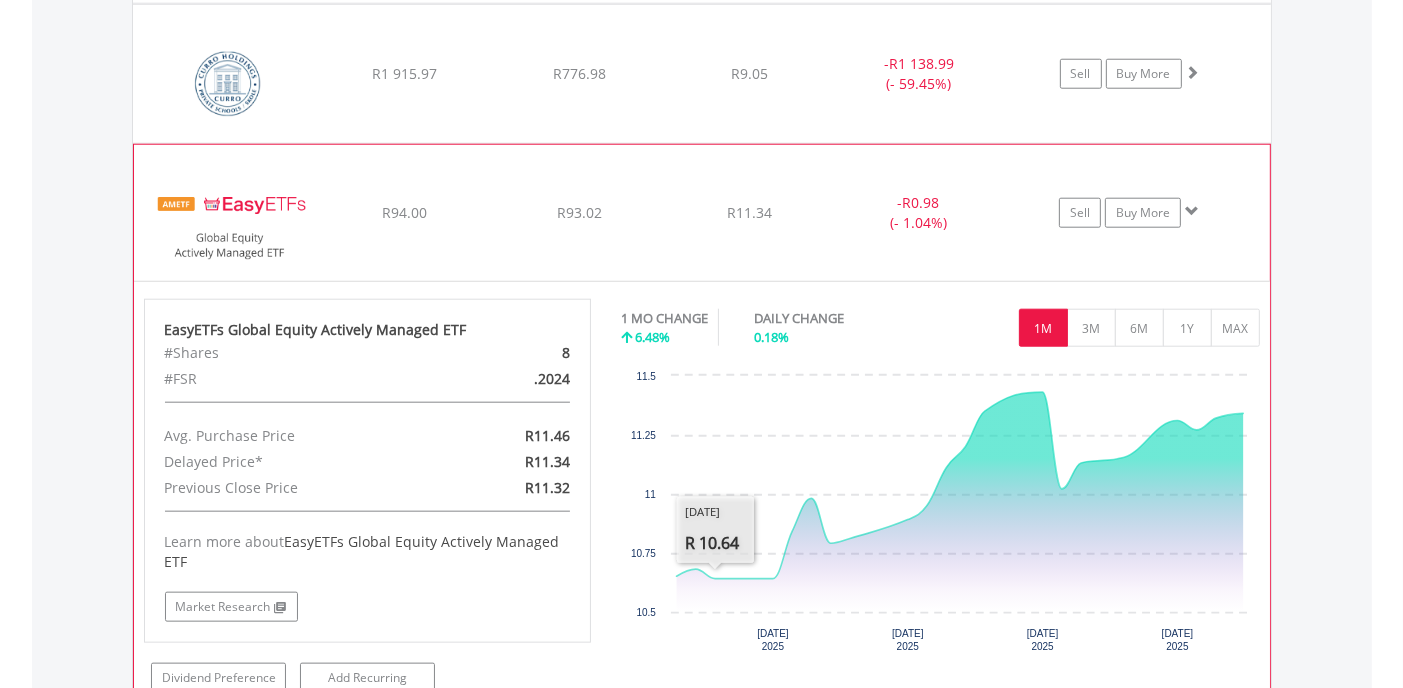 click on "﻿
EasyETFs Global Equity Actively Managed ETF
R94.00
R93.02
R11.34
-  R0.98 (- 1.04%)
Sell
Buy More" at bounding box center [702, -206] 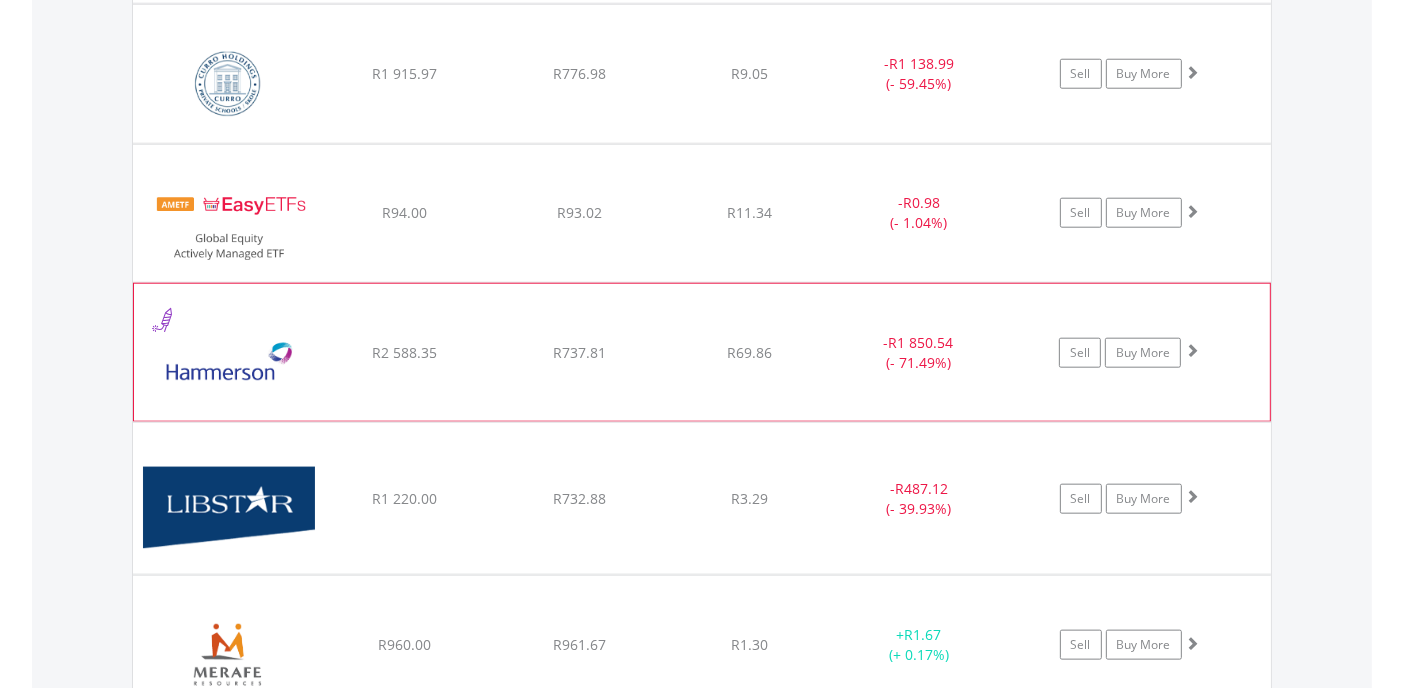 click on "﻿
Hammerson PLC
R2 588.35
R737.81
R69.86
-  R1 850.54 (- 71.49%)
Sell
Buy More" at bounding box center (702, -206) 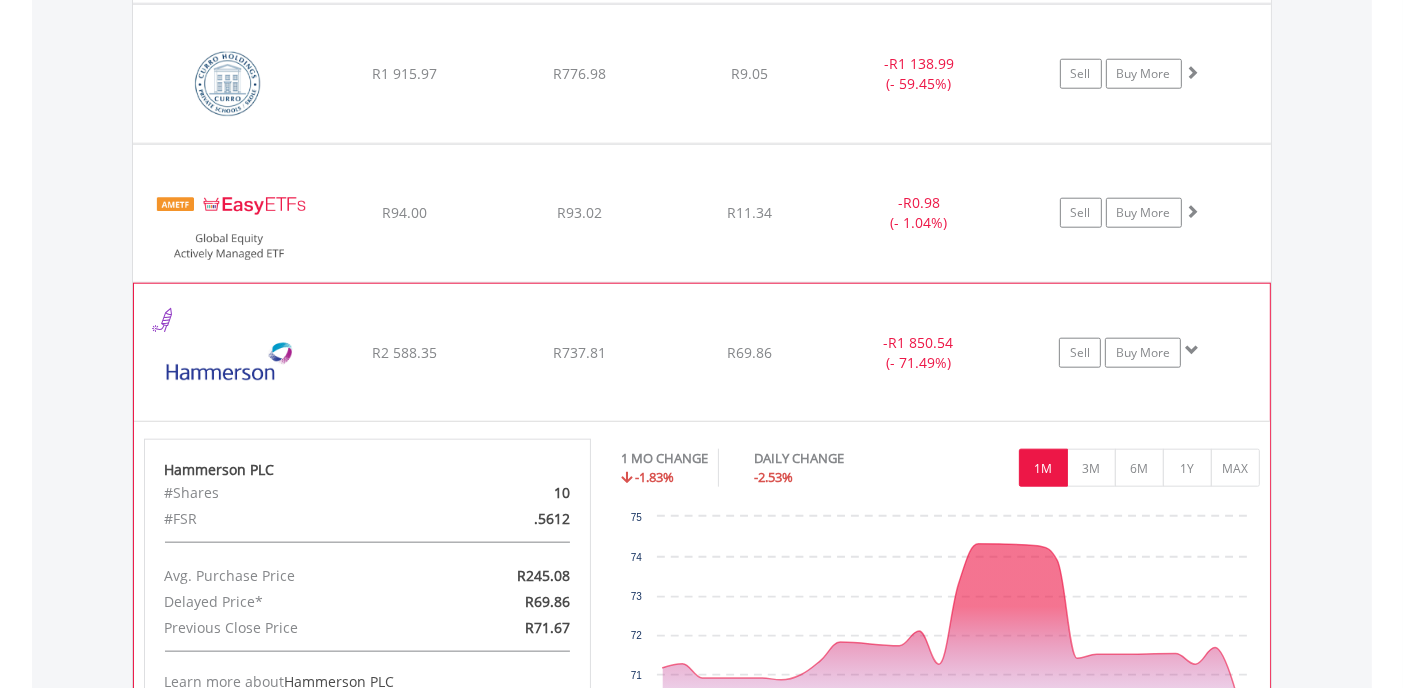 click on "﻿
Hammerson PLC
R2 588.35
R737.81
R69.86
-  R1 850.54 (- 71.49%)
Sell
Buy More" at bounding box center (702, -206) 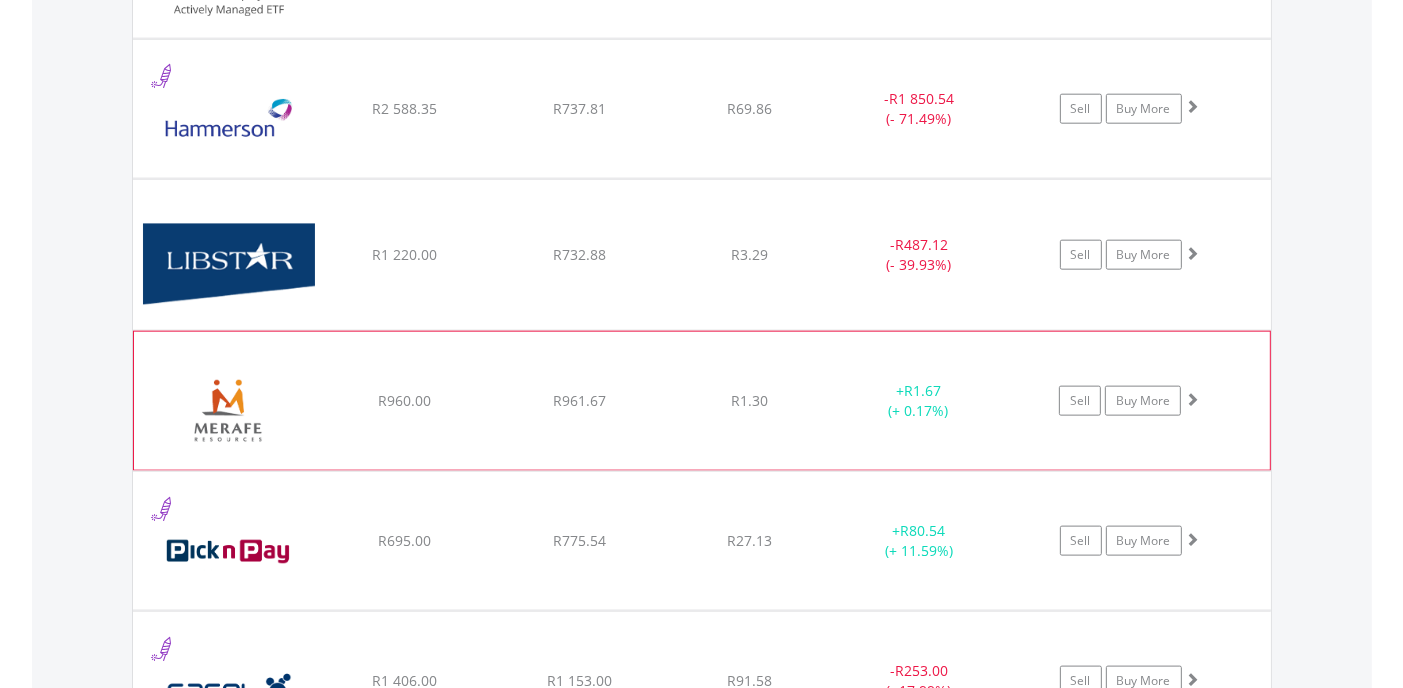 scroll, scrollTop: 2196, scrollLeft: 0, axis: vertical 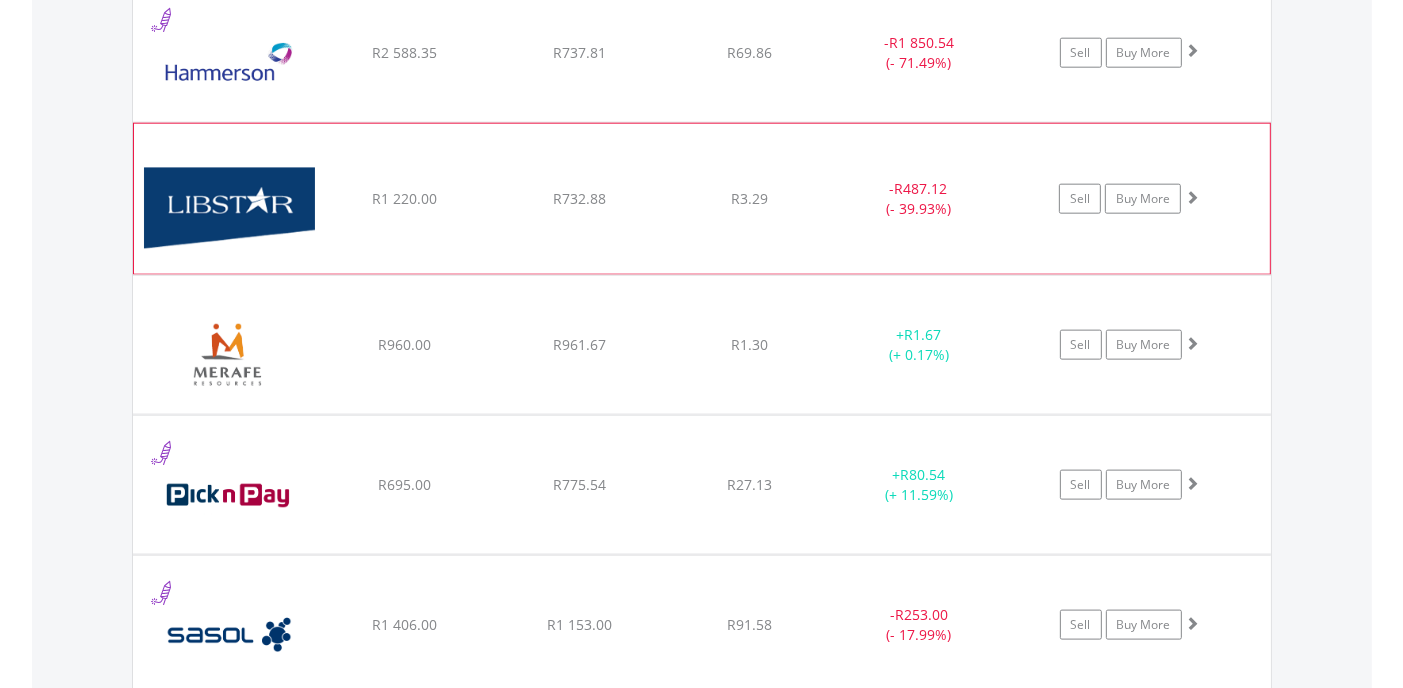 click on "﻿
Libstar Holdings Limited
R1 220.00
R732.88
R3.29
-  R487.12 (- 39.93%)
Sell
Buy More" at bounding box center (702, -506) 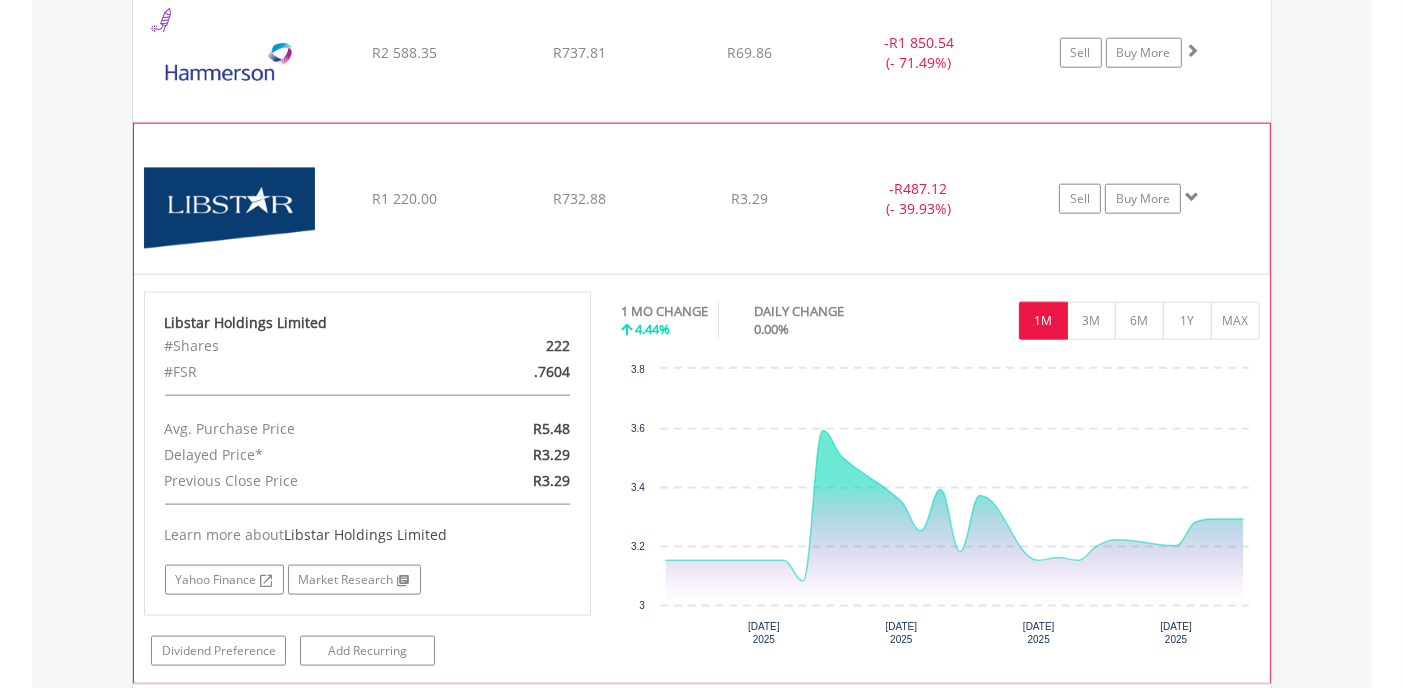 click on "﻿
Libstar Holdings Limited
R1 220.00
R732.88
R3.29
-  R487.12 (- 39.93%)
Sell
Buy More" at bounding box center [702, -506] 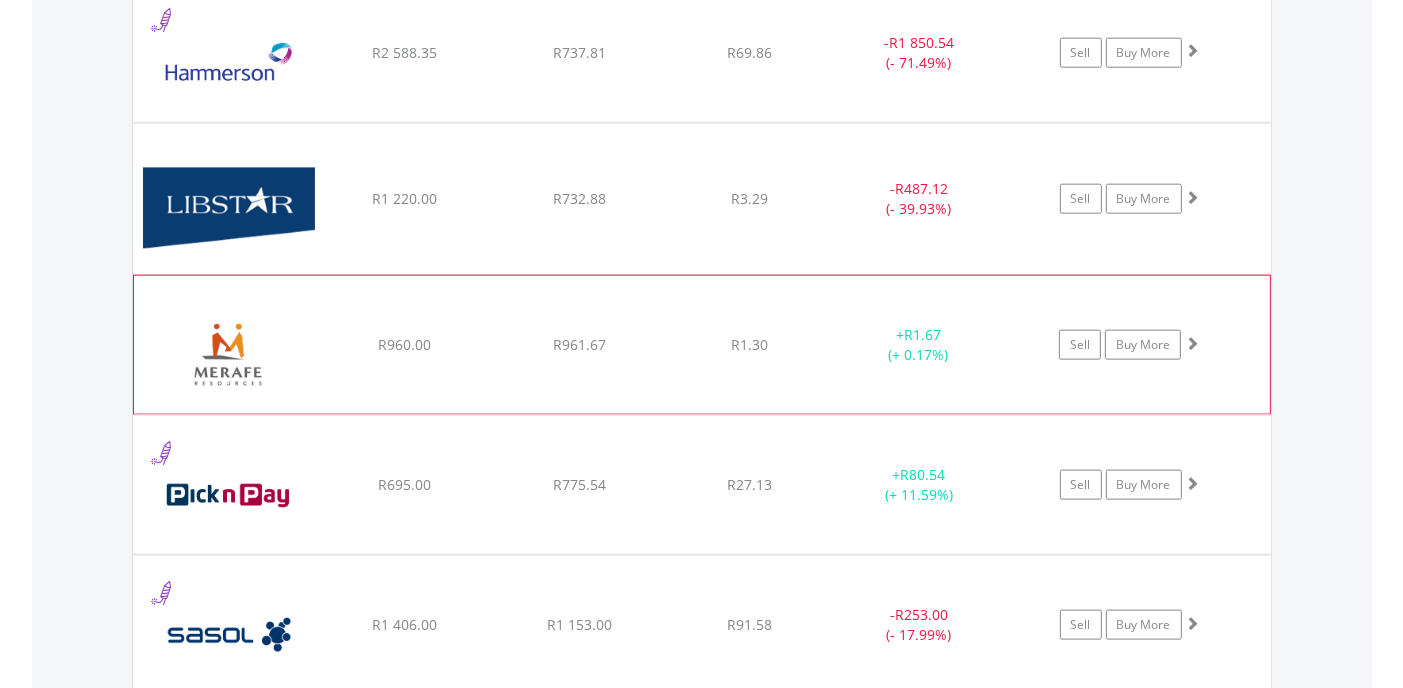 click on "﻿
Merafe Resources Limited
R960.00
R961.67
R1.30
+  R1.67 (+ 0.17%)
Sell
Buy More" at bounding box center (702, -506) 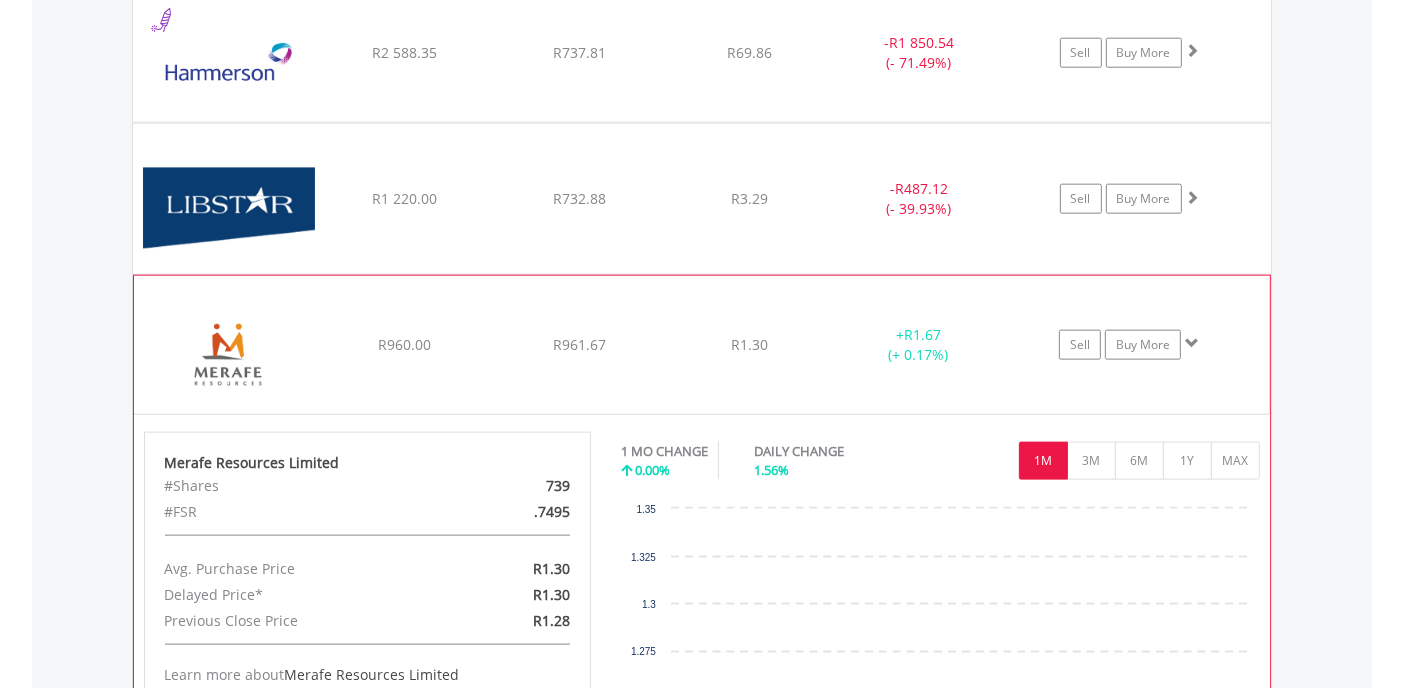 scroll, scrollTop: 2396, scrollLeft: 0, axis: vertical 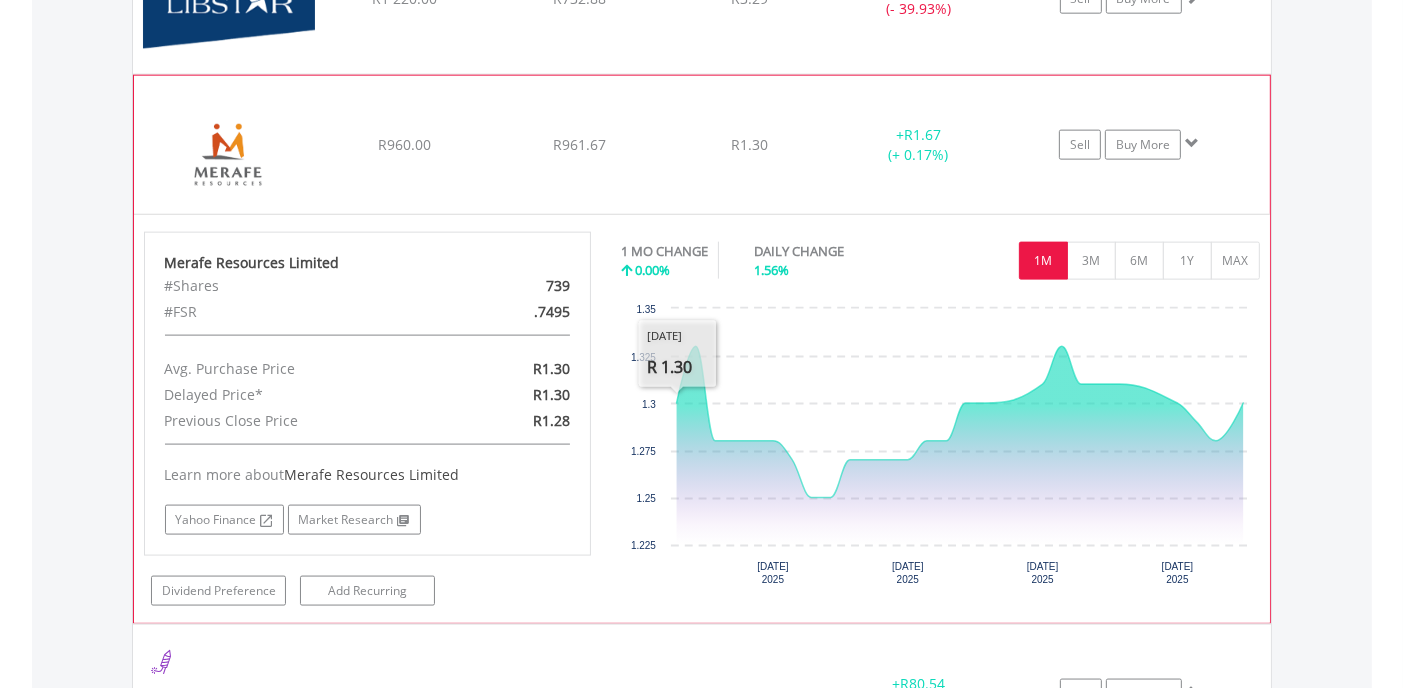 click on "﻿
Merafe Resources Limited
R960.00
R961.67
R1.30
+  R1.67 (+ 0.17%)
Sell
Buy More" at bounding box center (702, -706) 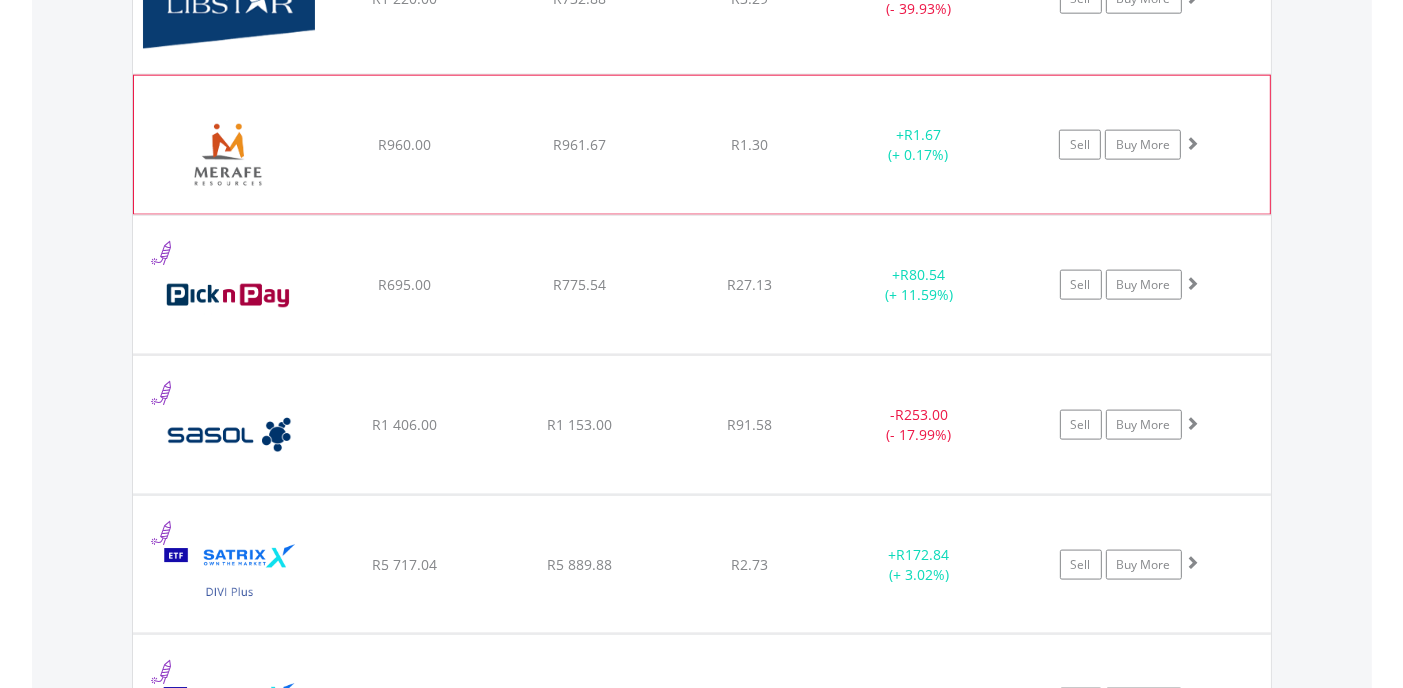 click on "﻿
Merafe Resources Limited
R960.00
R961.67
R1.30
+  R1.67 (+ 0.17%)
Sell
Buy More" at bounding box center (702, -706) 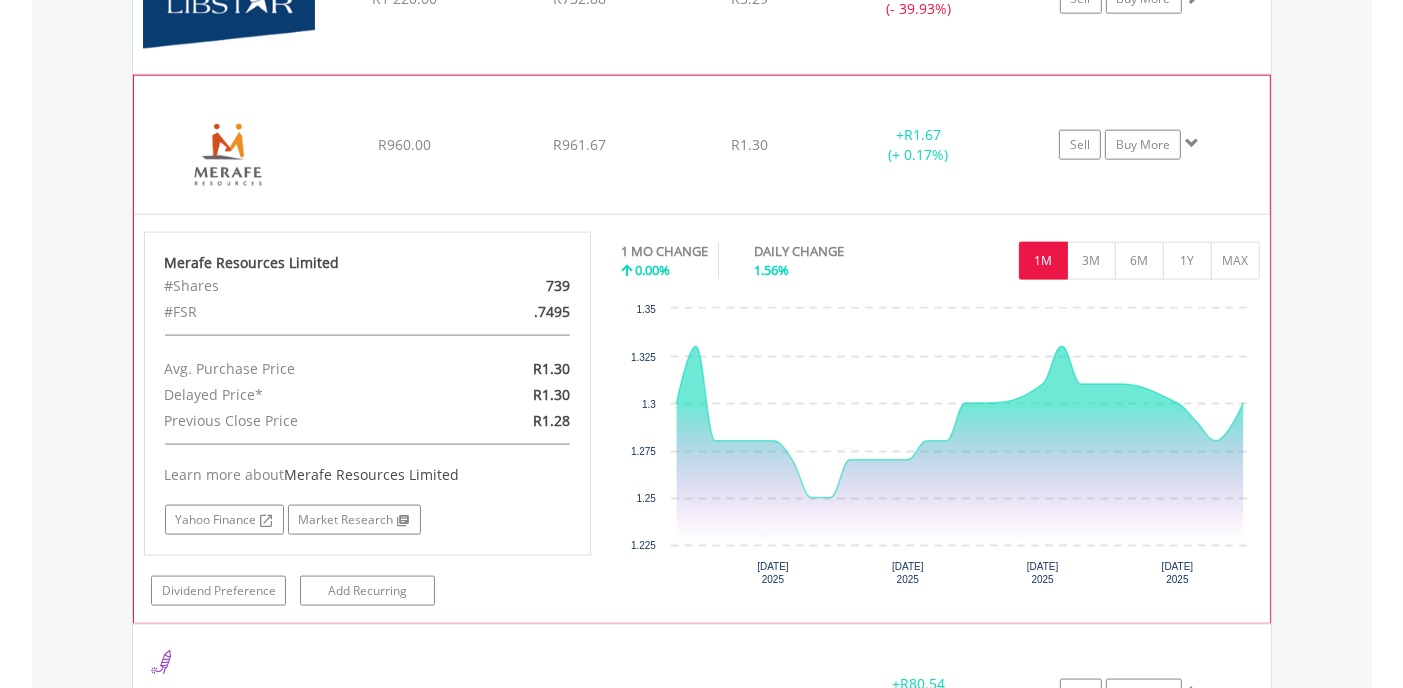 click on "﻿
Merafe Resources Limited
R960.00
R961.67
R1.30
+  R1.67 (+ 0.17%)
Sell
Buy More" at bounding box center (702, -706) 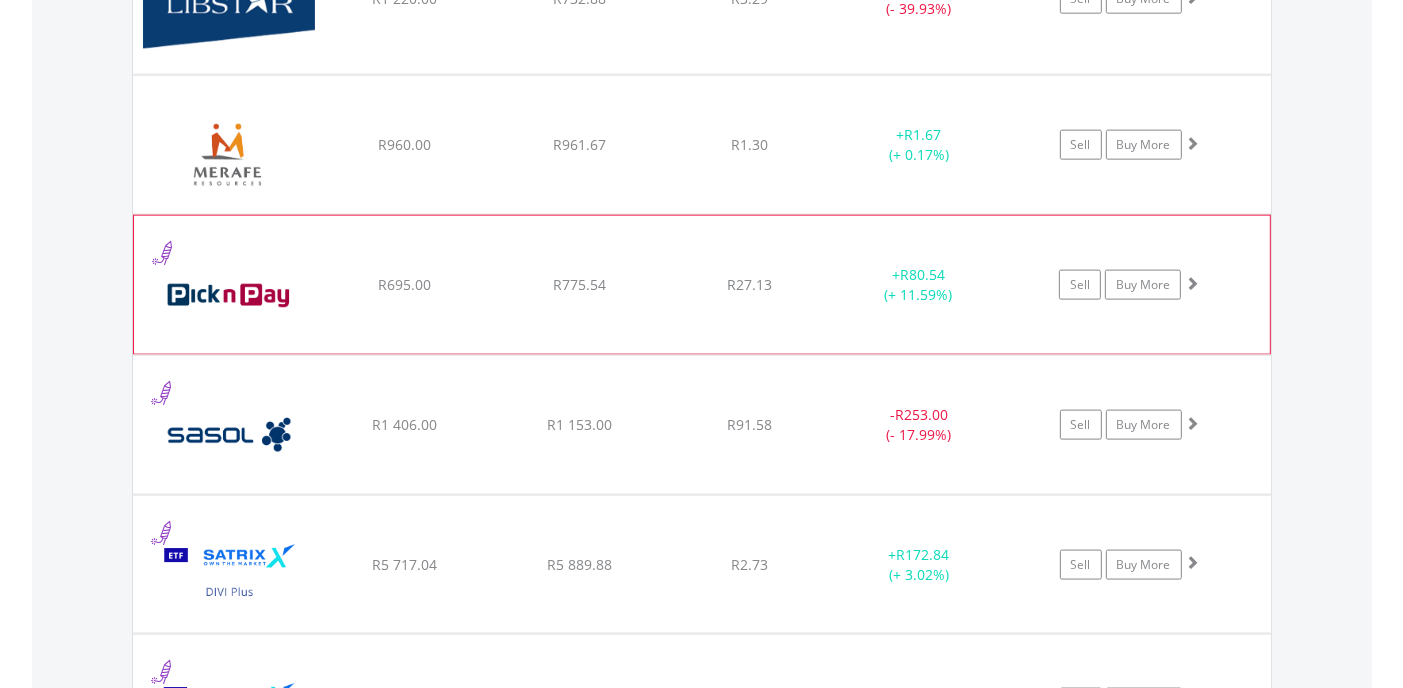 click on "R775.54" at bounding box center (579, -706) 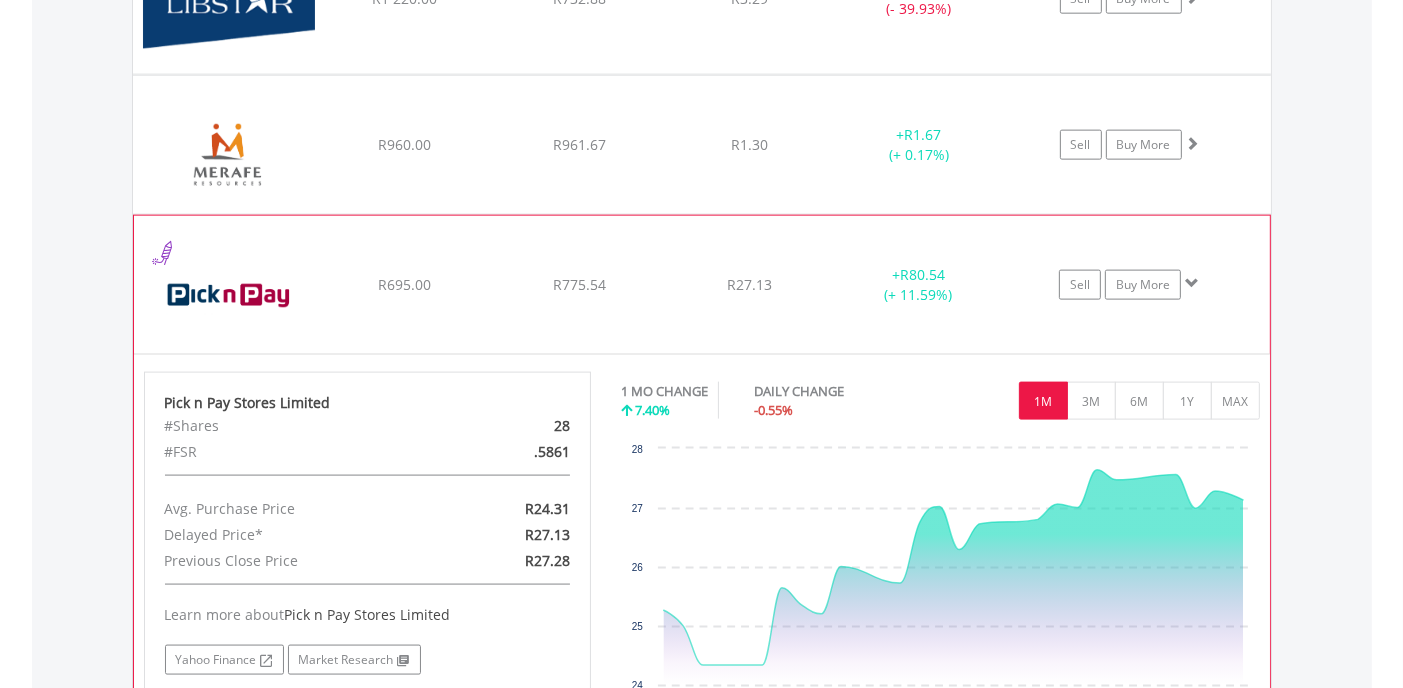 click on "R775.54" at bounding box center (579, -706) 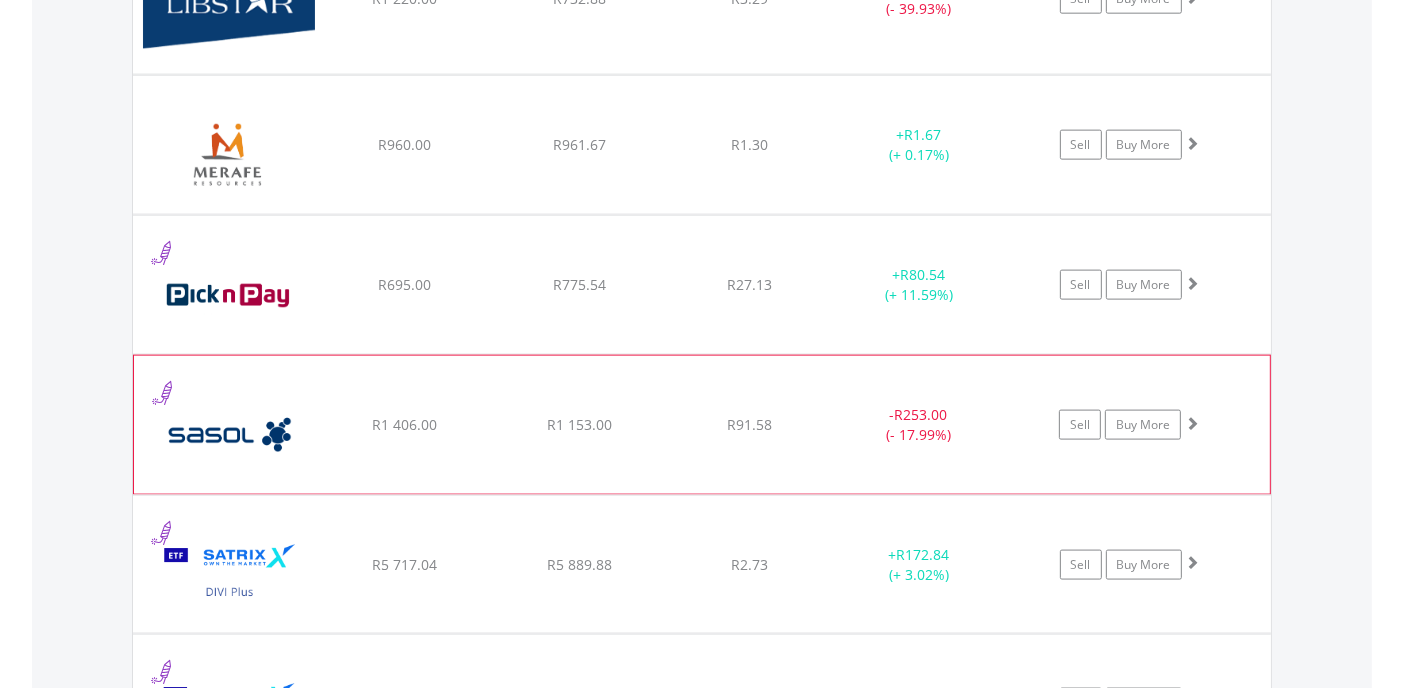click on "﻿
Sasol Limited
R1 406.00
R1 153.00
R91.58
-  R253.00 (- 17.99%)
Sell
Buy More" at bounding box center [702, -706] 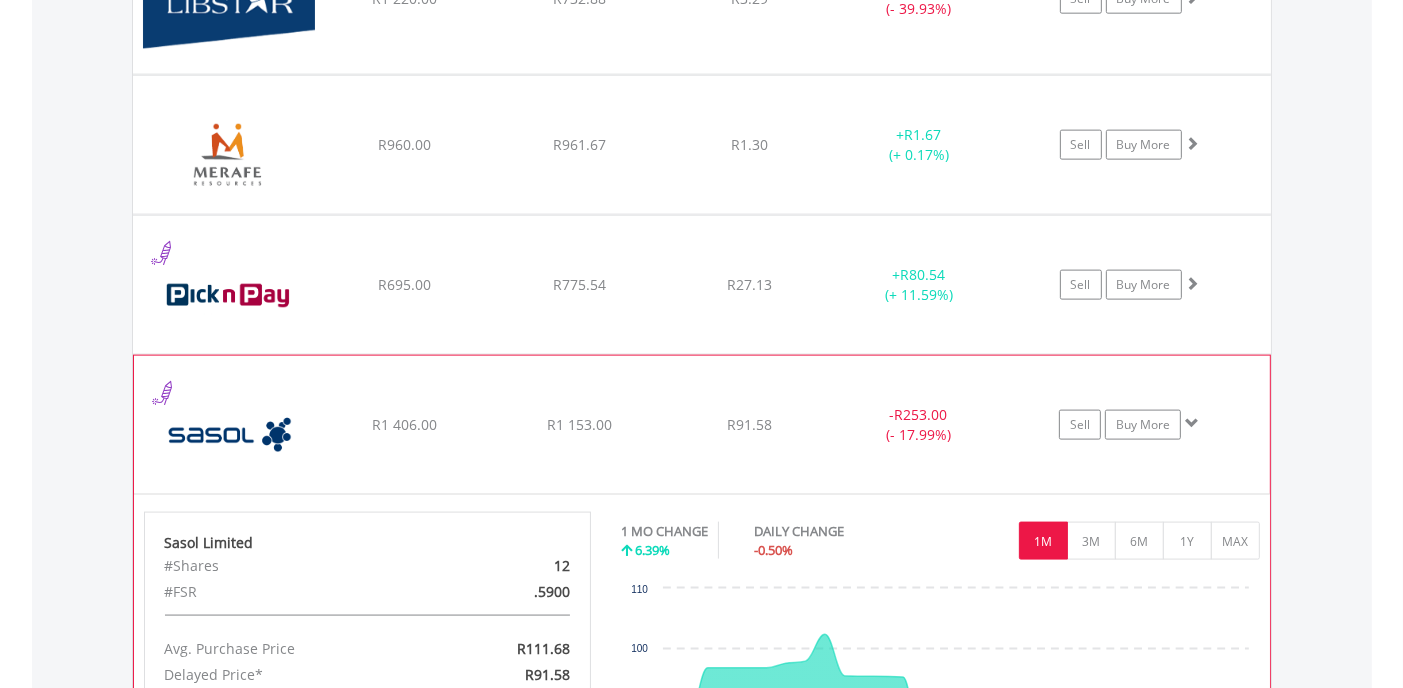 scroll, scrollTop: 2596, scrollLeft: 0, axis: vertical 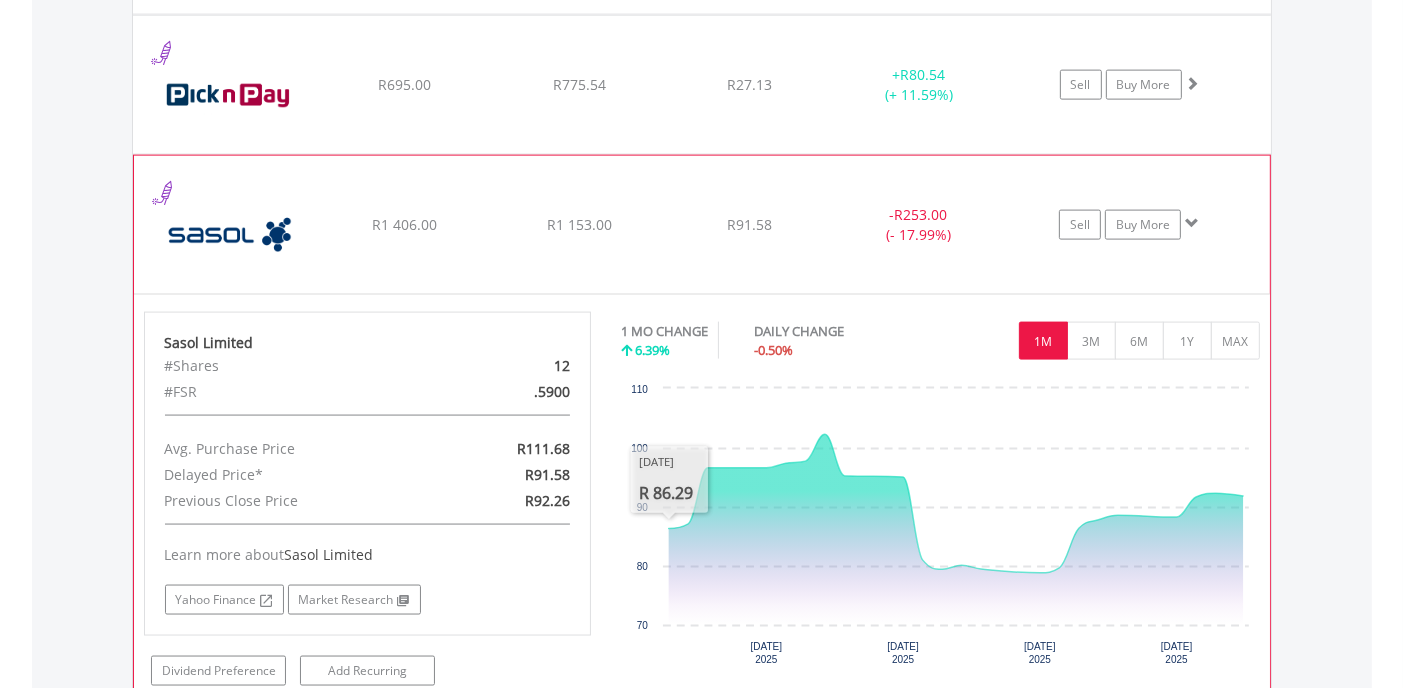click on "﻿
Sasol Limited
R1 406.00
R1 153.00
R91.58
-  R253.00 (- 17.99%)
Sell
Buy More" at bounding box center [702, -906] 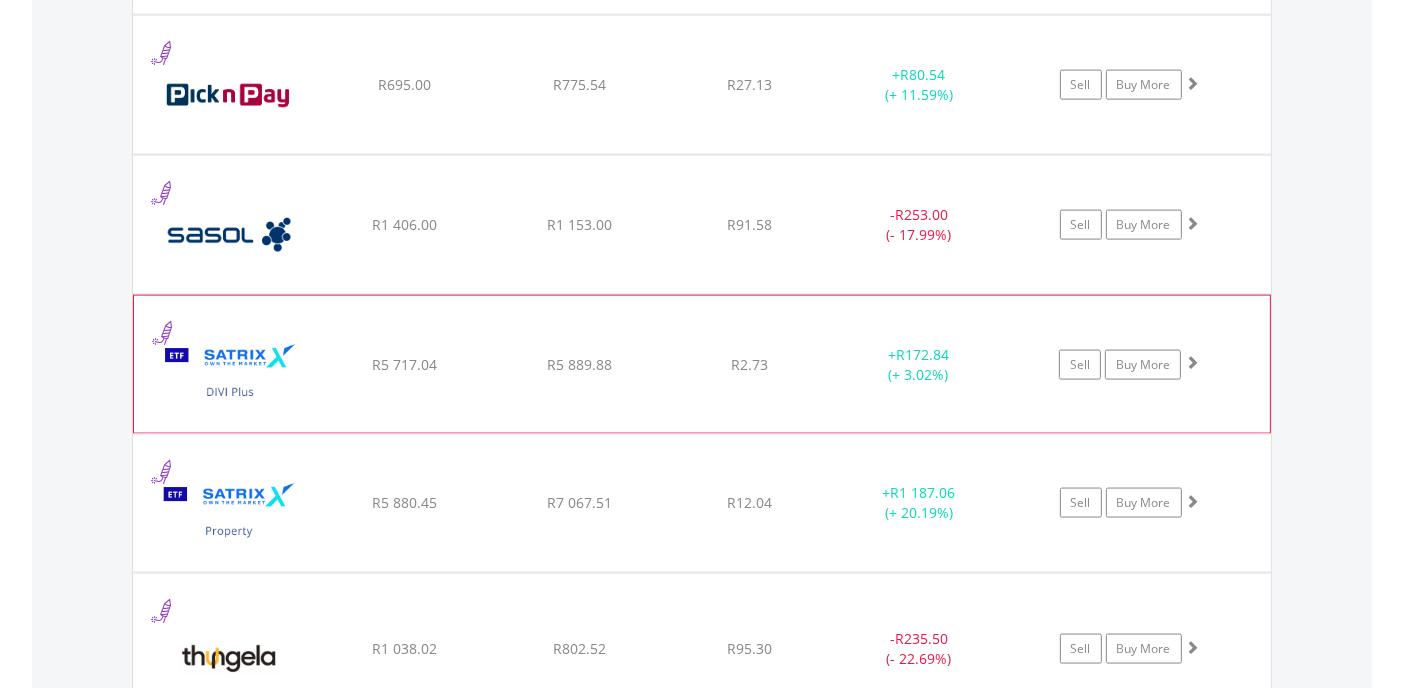click on "﻿
Satrix DIVI ETF
R5 717.04
R5 889.88
R2.73
+  R172.84 (+ 3.02%)
Sell
Buy More" at bounding box center [702, -906] 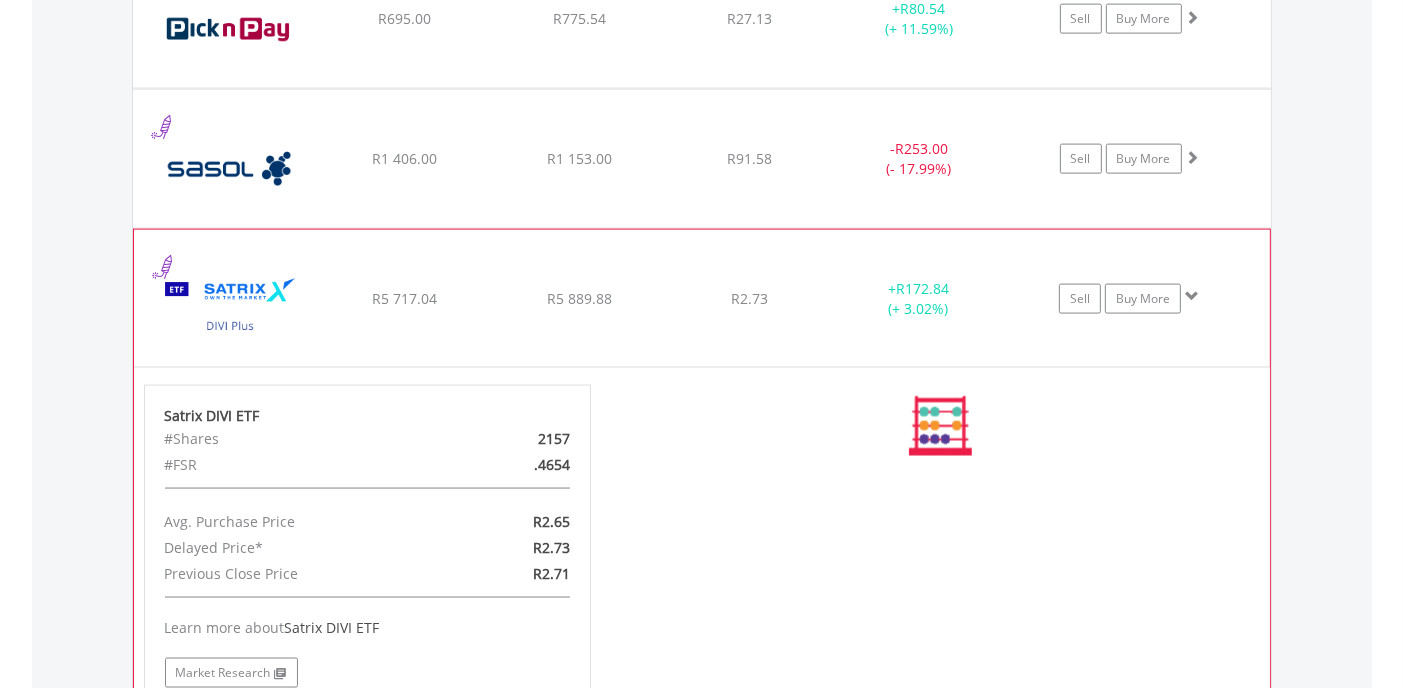 scroll, scrollTop: 2796, scrollLeft: 0, axis: vertical 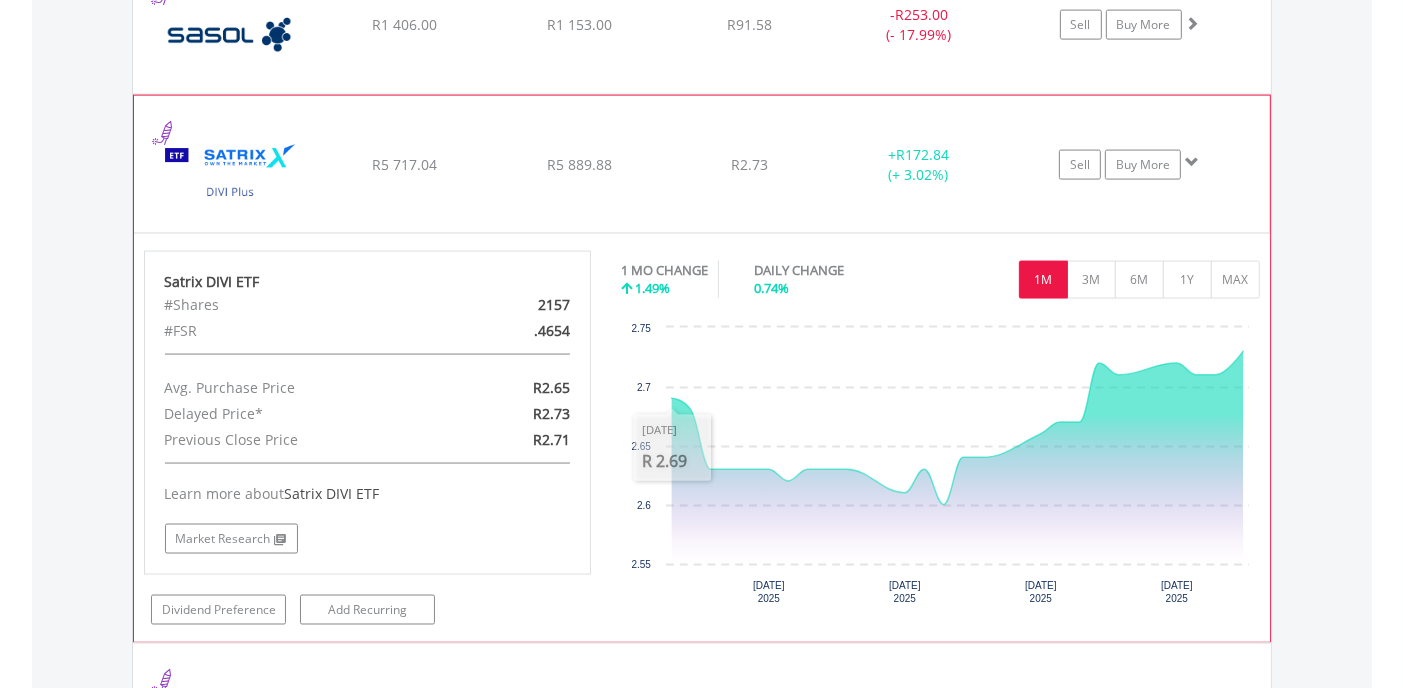 click on "﻿
Satrix DIVI ETF
R5 717.04
R5 889.88
R2.73
+  R172.84 (+ 3.02%)
Sell
Buy More" at bounding box center (702, -1106) 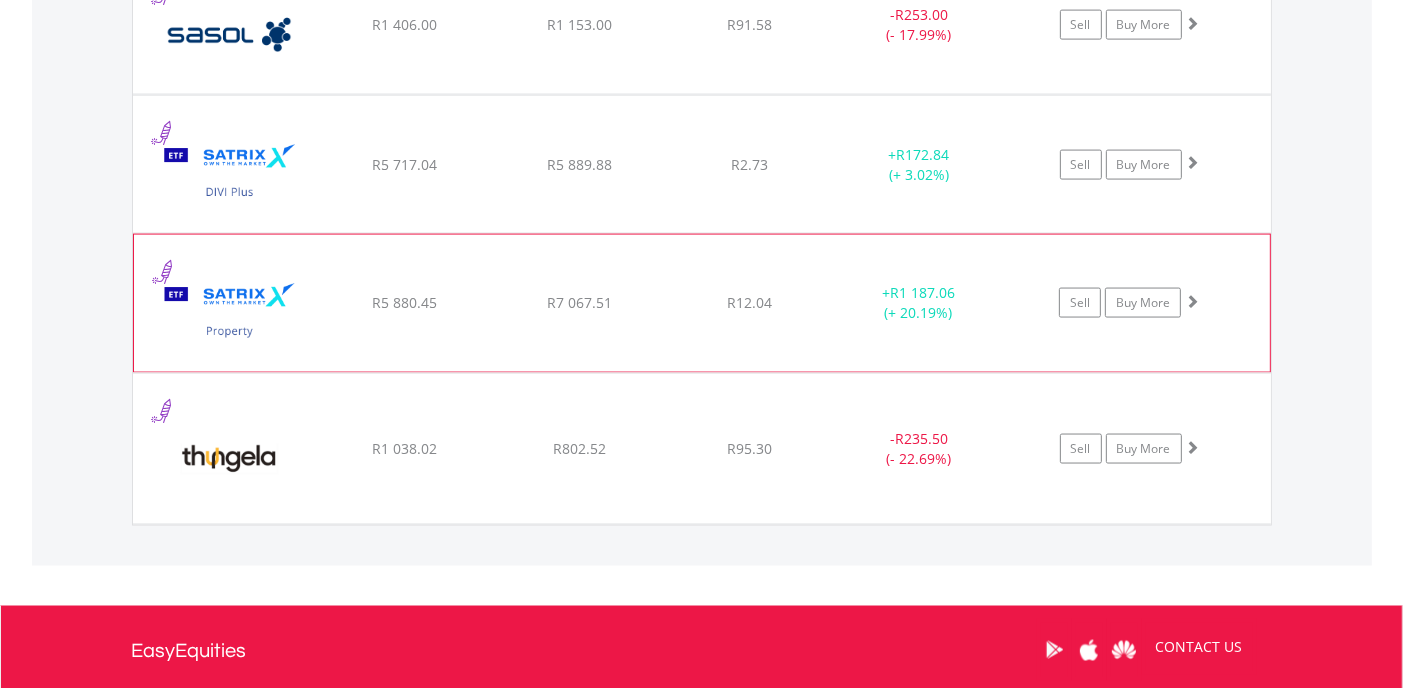 click on "﻿
Satrix Property Portfolio ETF
R5 880.45
R7 067.51
R12.04
+  R1 187.06 (+ 20.19%)
Sell
Buy More" at bounding box center [702, -1106] 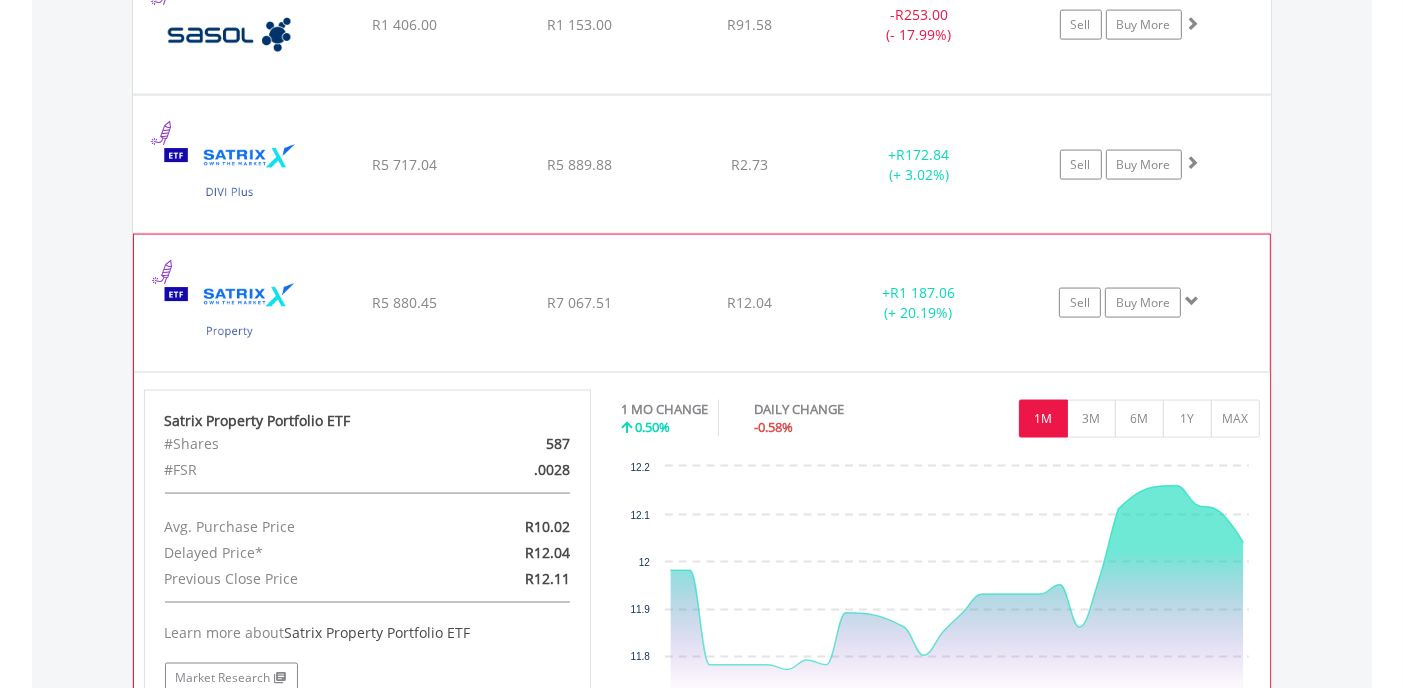 click on "﻿
Satrix Property Portfolio ETF
R5 880.45
R7 067.51
R12.04
+  R1 187.06 (+ 20.19%)
Sell
Buy More" at bounding box center [702, -1106] 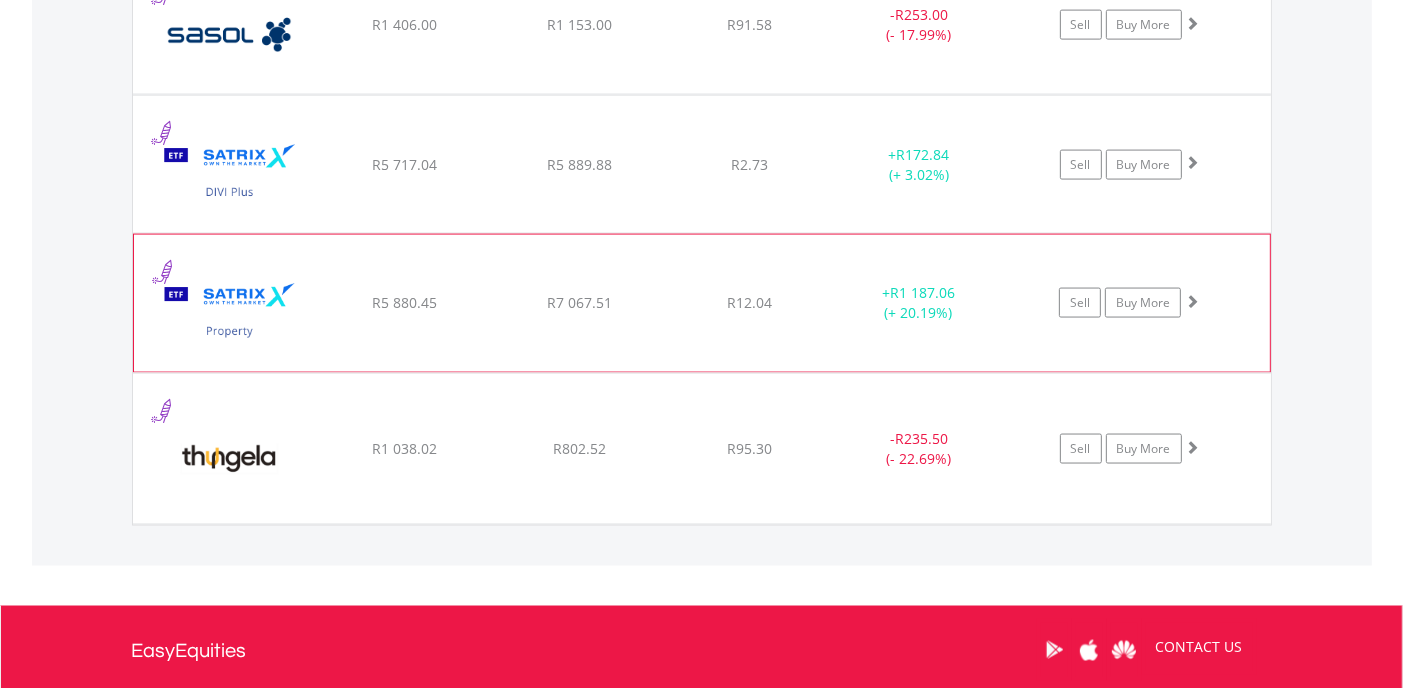 click on "﻿
Satrix Property Portfolio ETF
R5 880.45
R7 067.51
R12.04
+  R1 187.06 (+ 20.19%)
Sell
Buy More" at bounding box center [702, -1106] 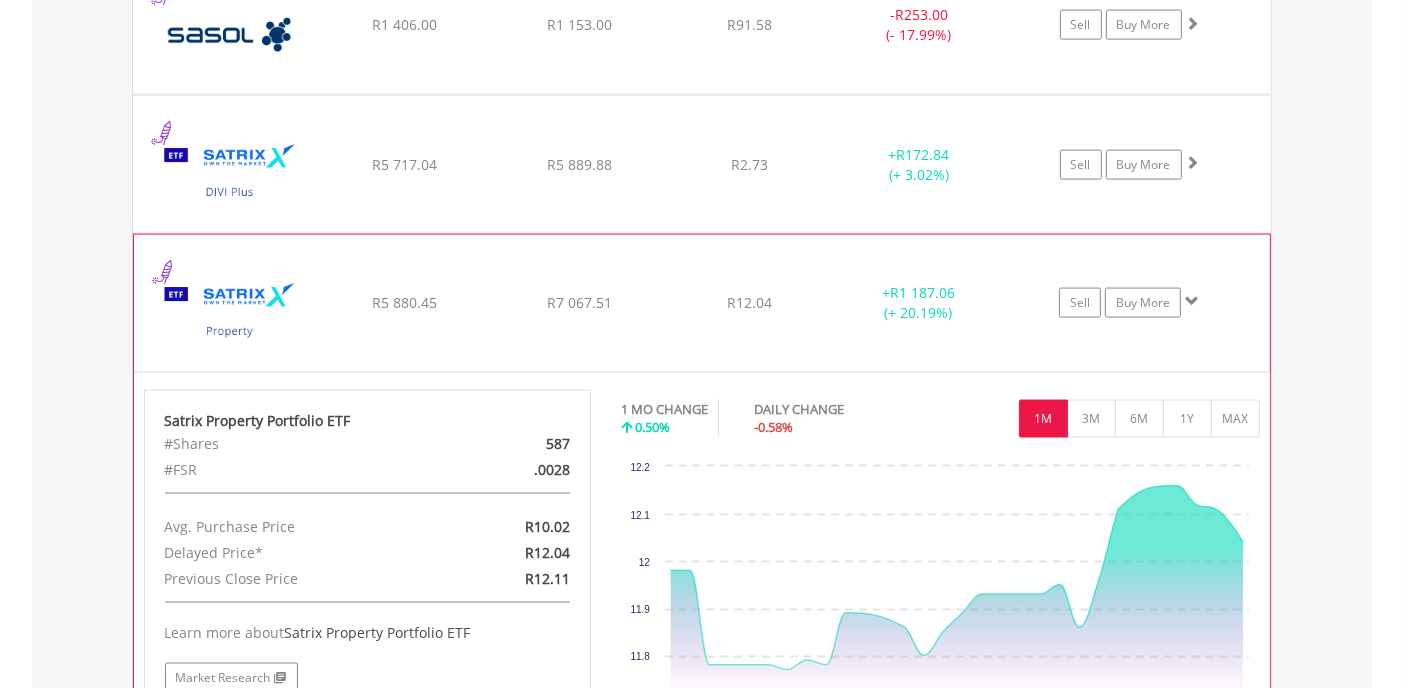 click on "﻿
Satrix Property Portfolio ETF
R5 880.45
R7 067.51
R12.04
+  R1 187.06 (+ 20.19%)
Sell
Buy More" at bounding box center (702, -1106) 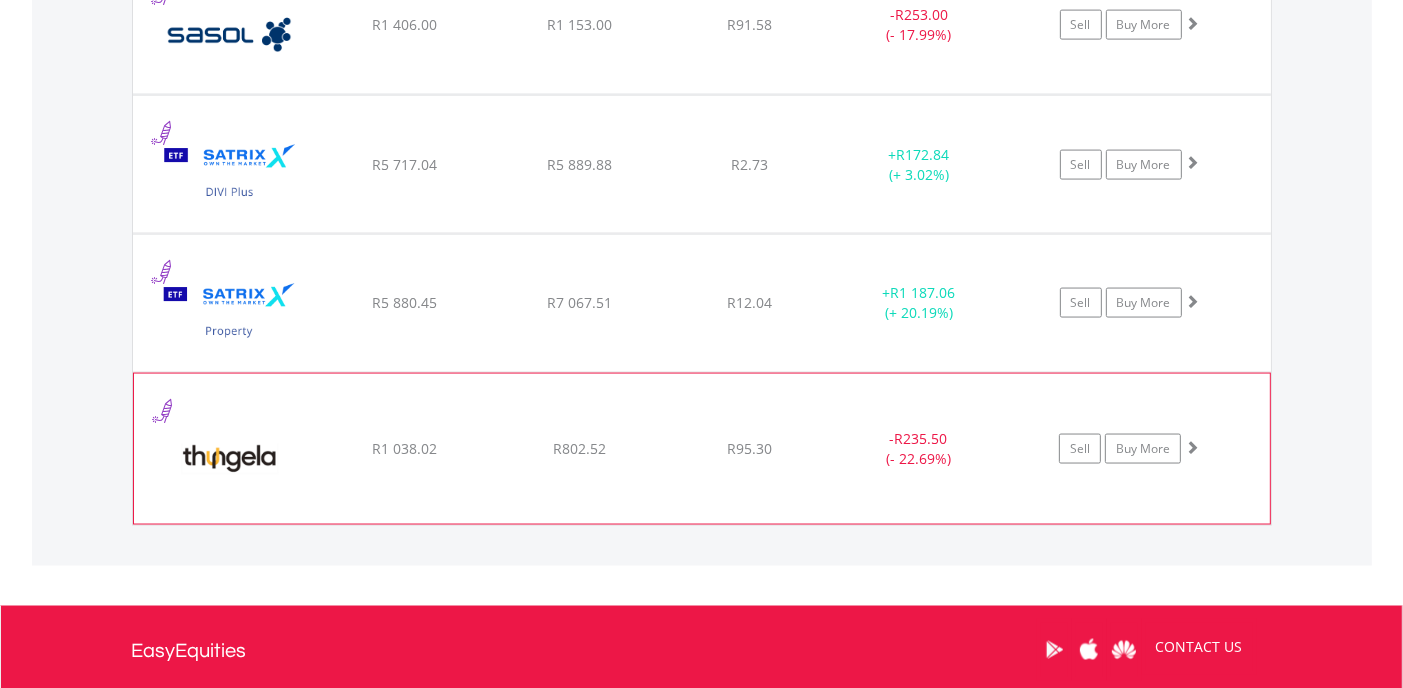 click on "R95.30" at bounding box center [749, -1106] 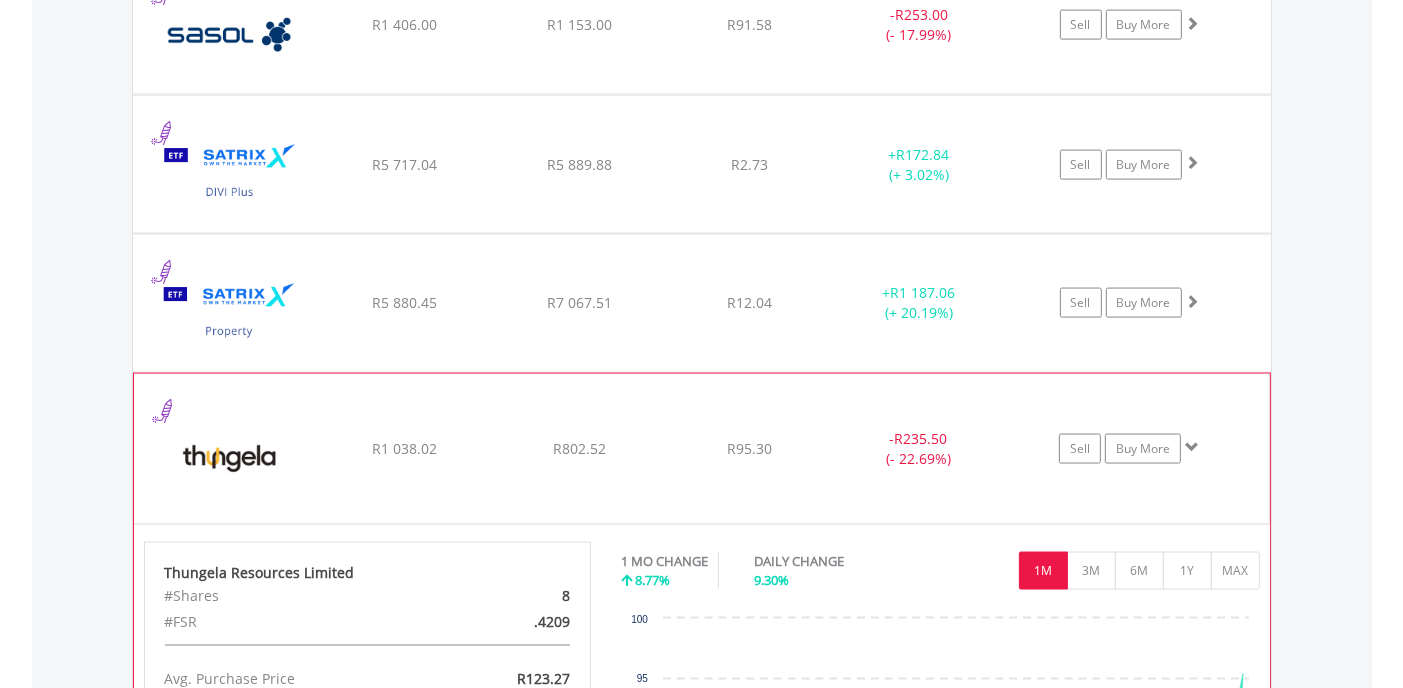 scroll, scrollTop: 2996, scrollLeft: 0, axis: vertical 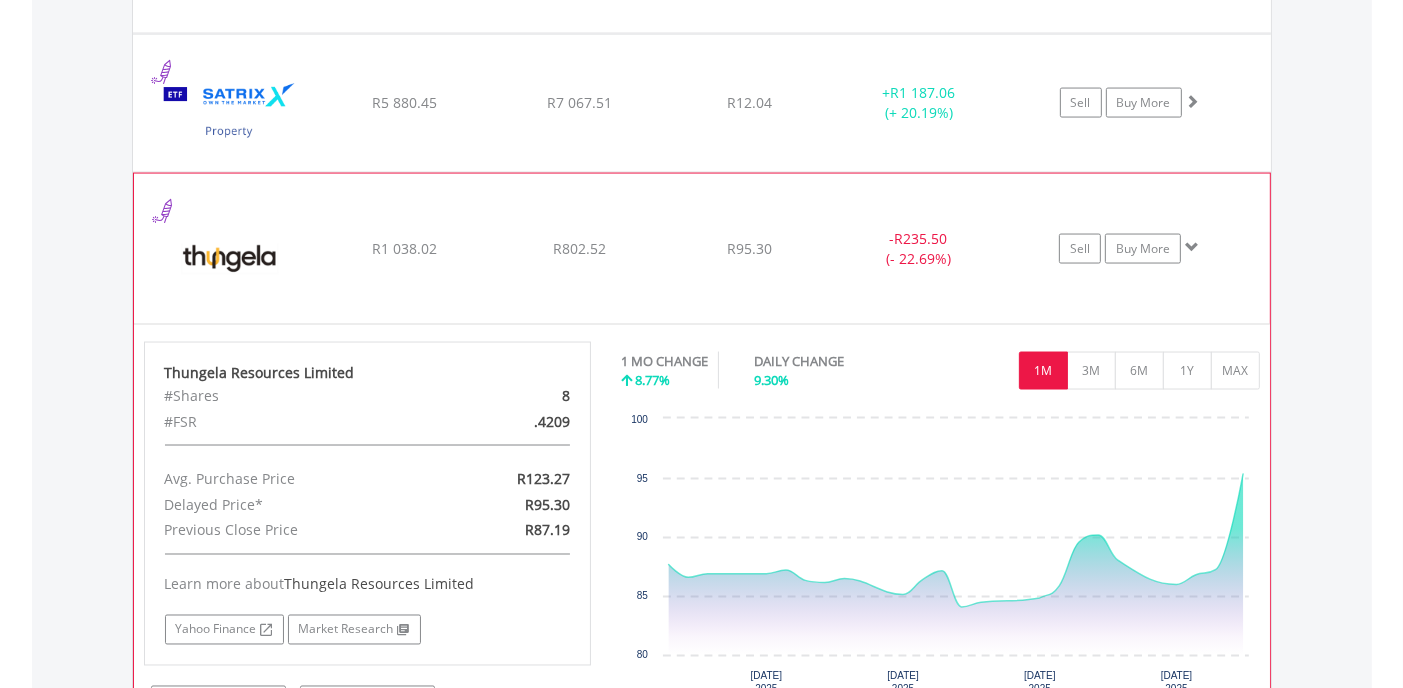 click on "﻿
Thungela Resources Limited
R1 038.02
R802.52
R95.30
-  R235.50 (- 22.69%)
Sell
Buy More" at bounding box center [702, -1306] 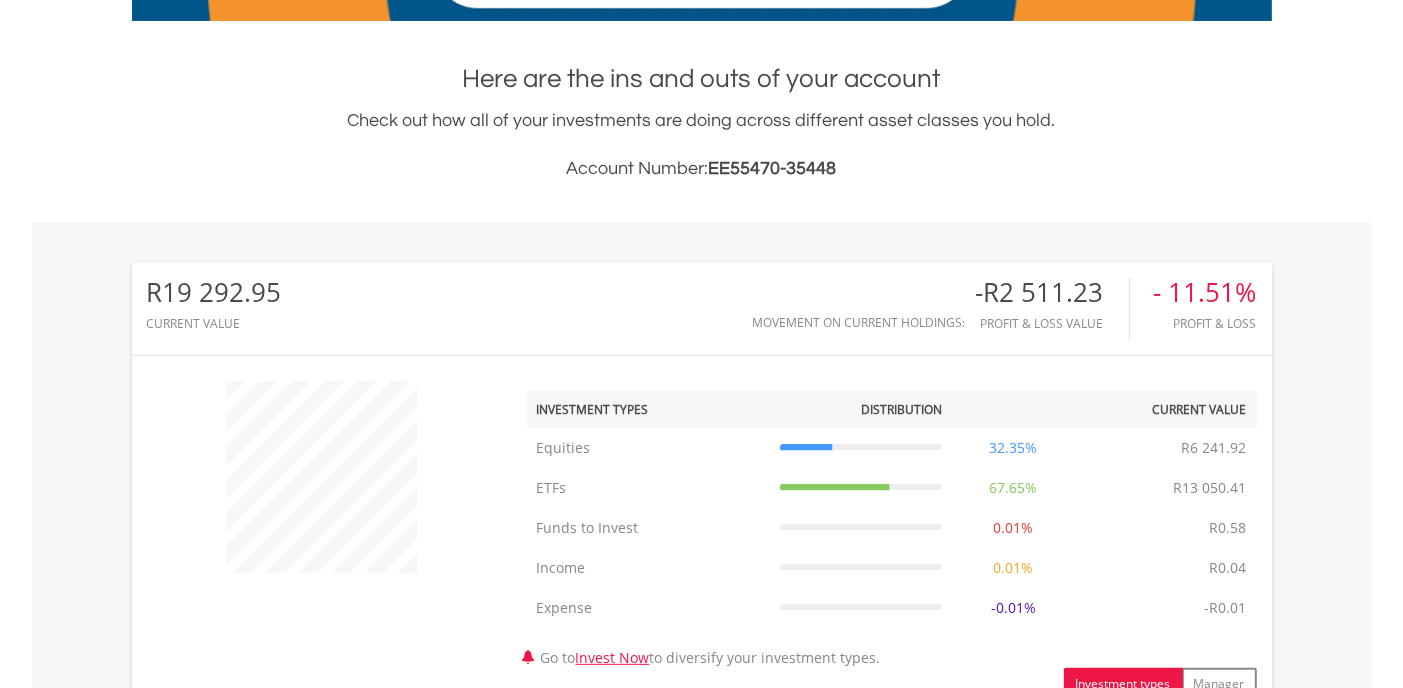 scroll, scrollTop: 0, scrollLeft: 0, axis: both 